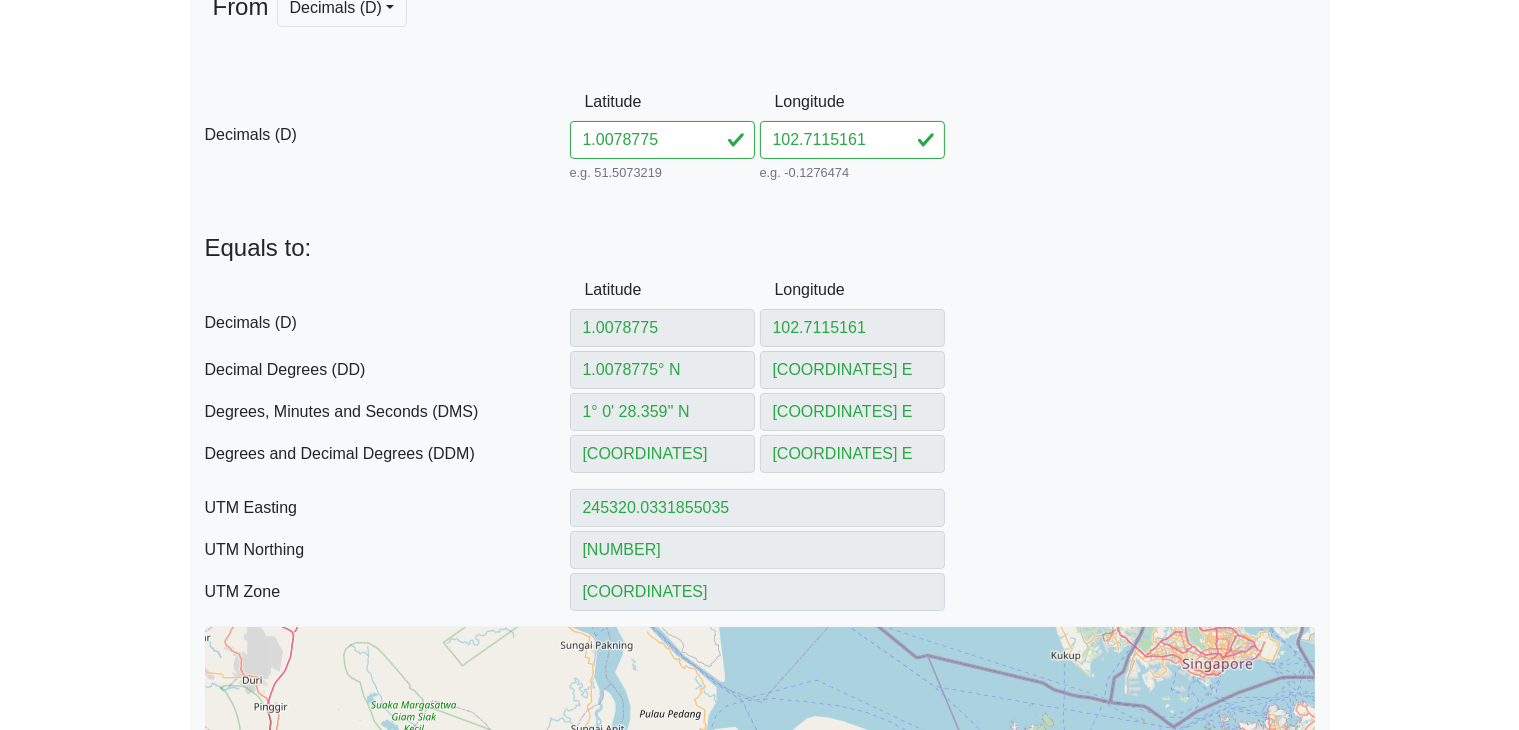 scroll, scrollTop: 400, scrollLeft: 0, axis: vertical 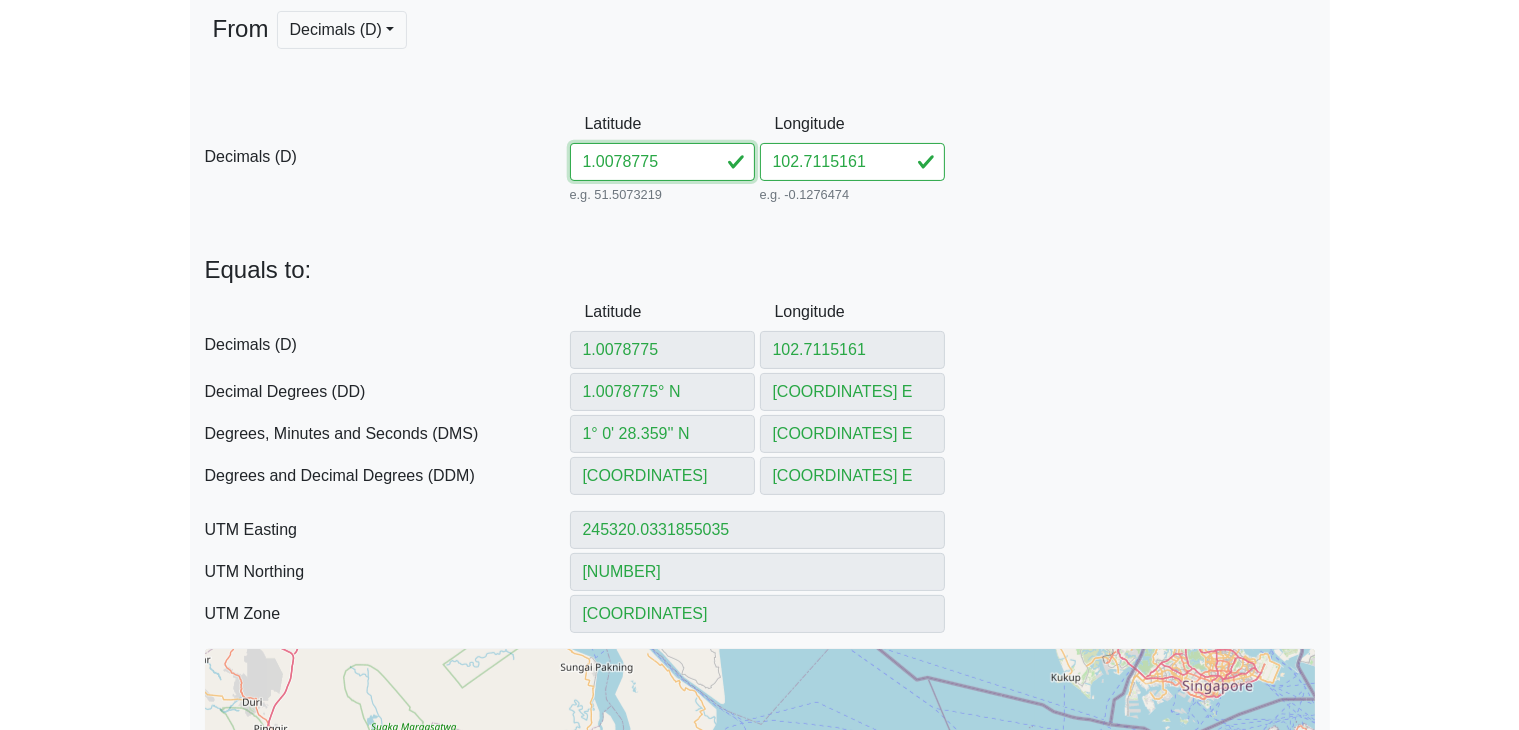 click on "1.0078775" at bounding box center (662, 162) 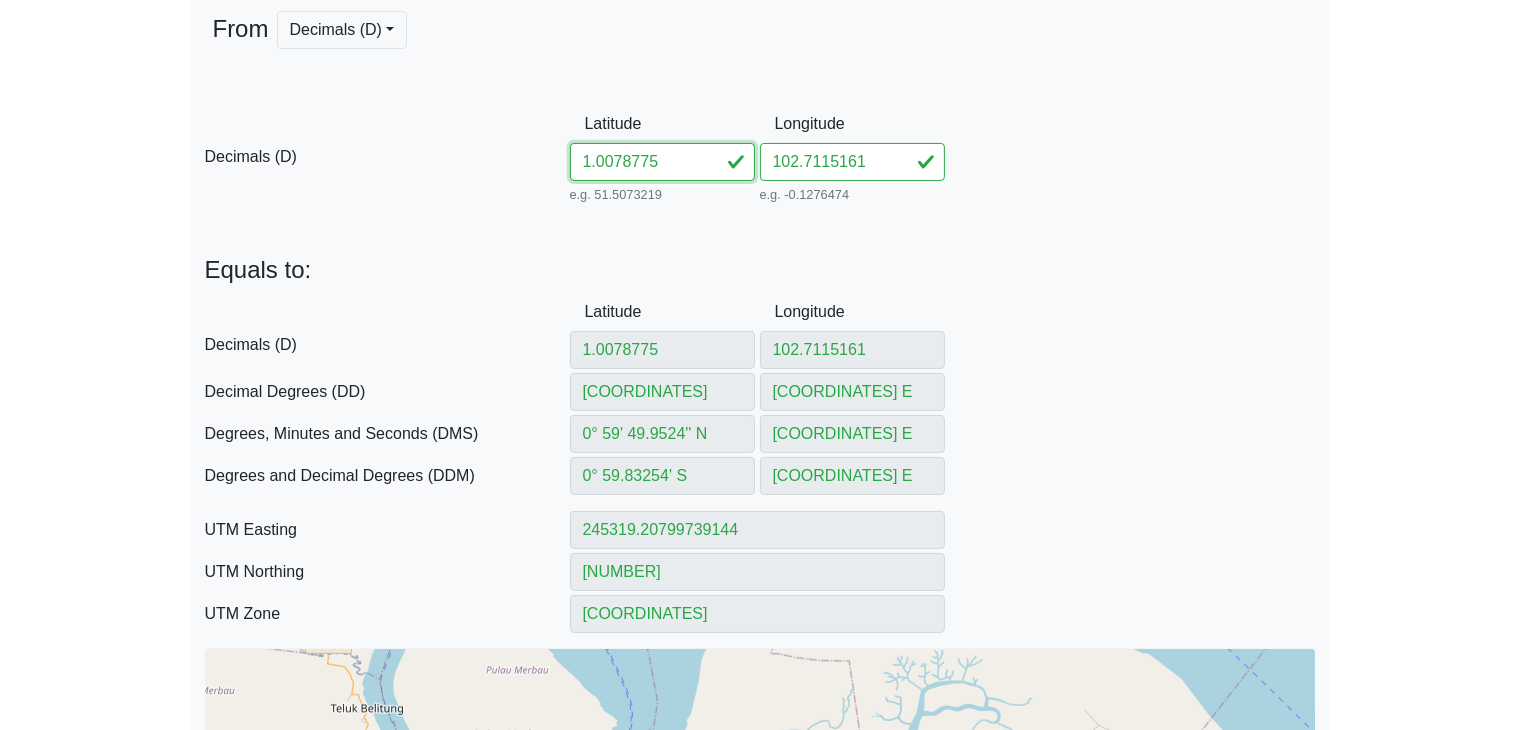 type on "[NUMBER]" 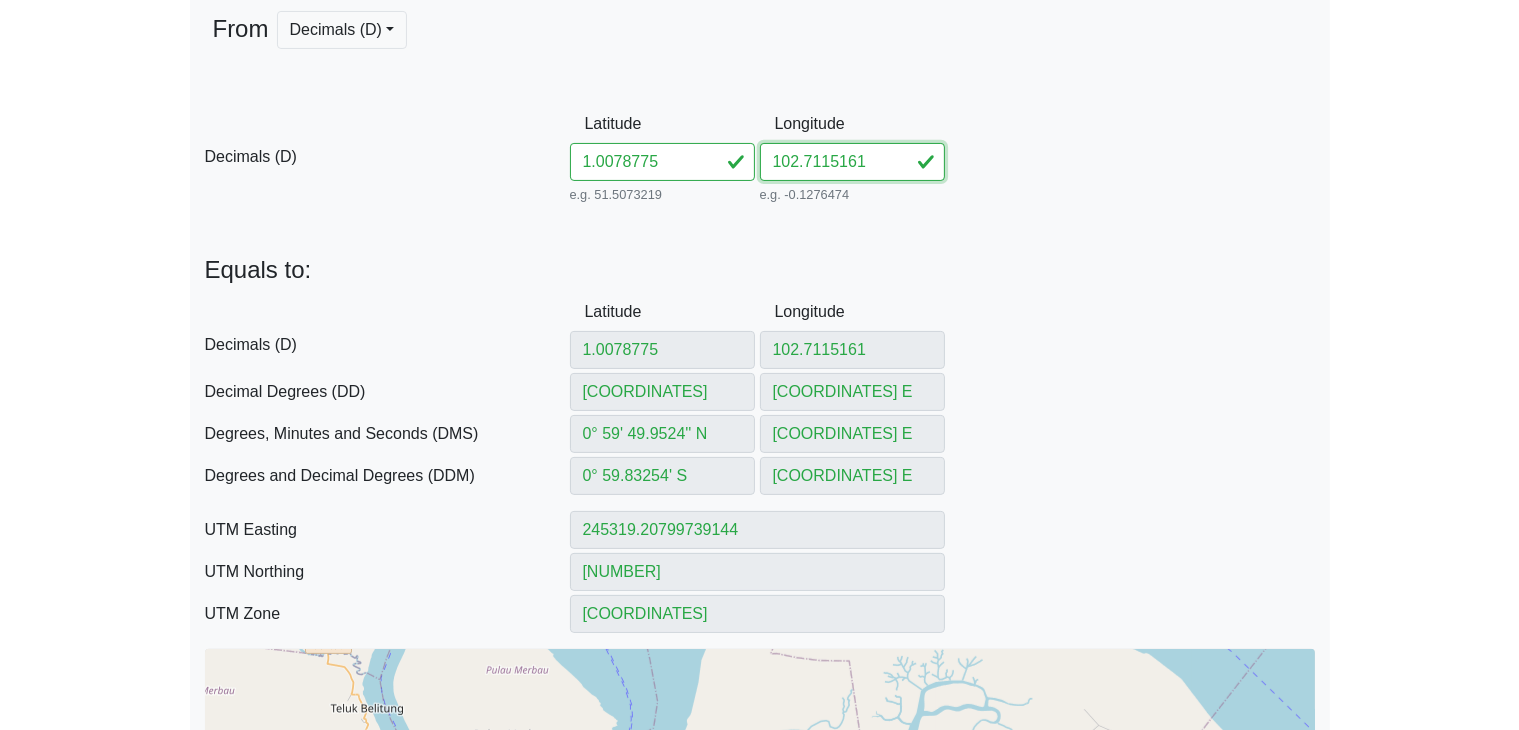 click on "102.7115161" at bounding box center (852, 162) 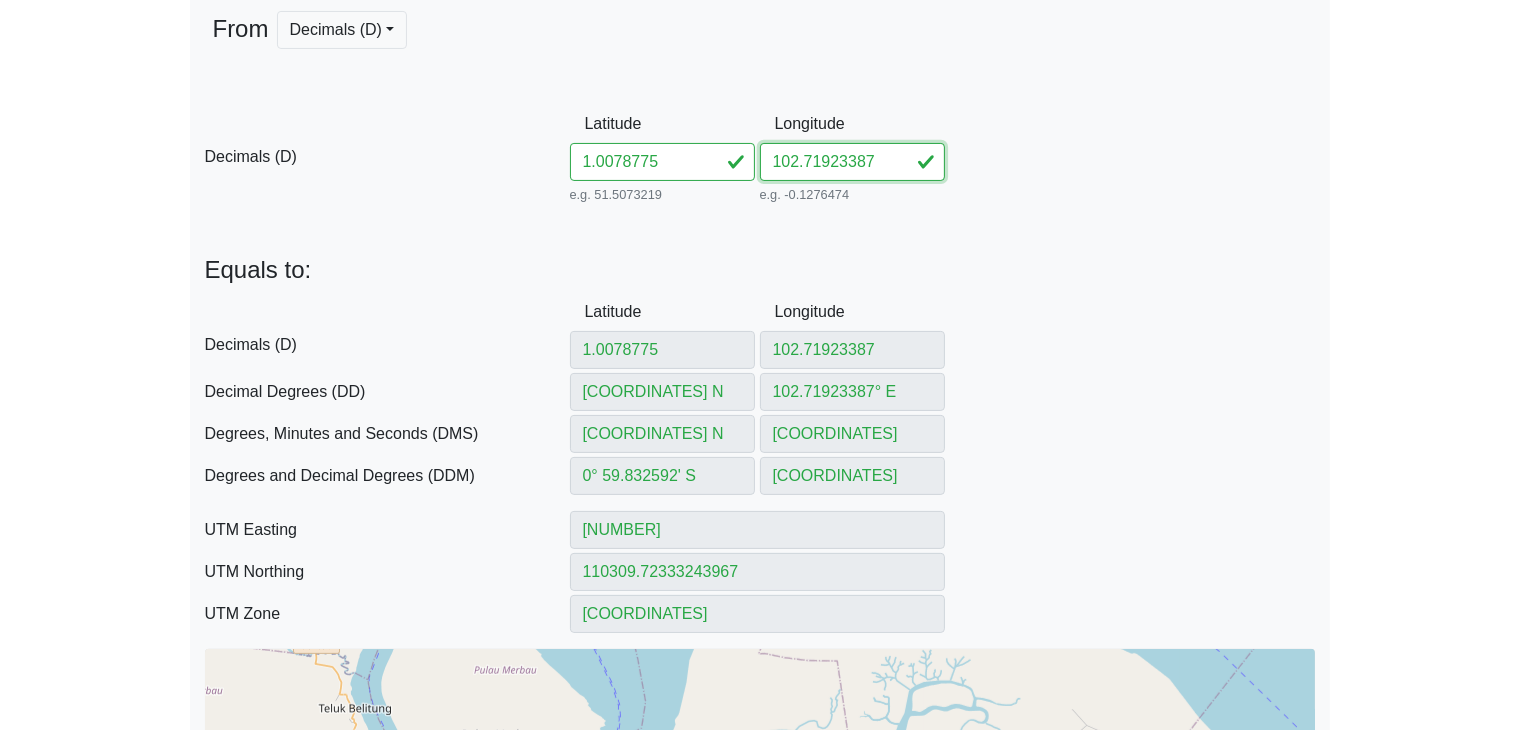 type on "102.71923387" 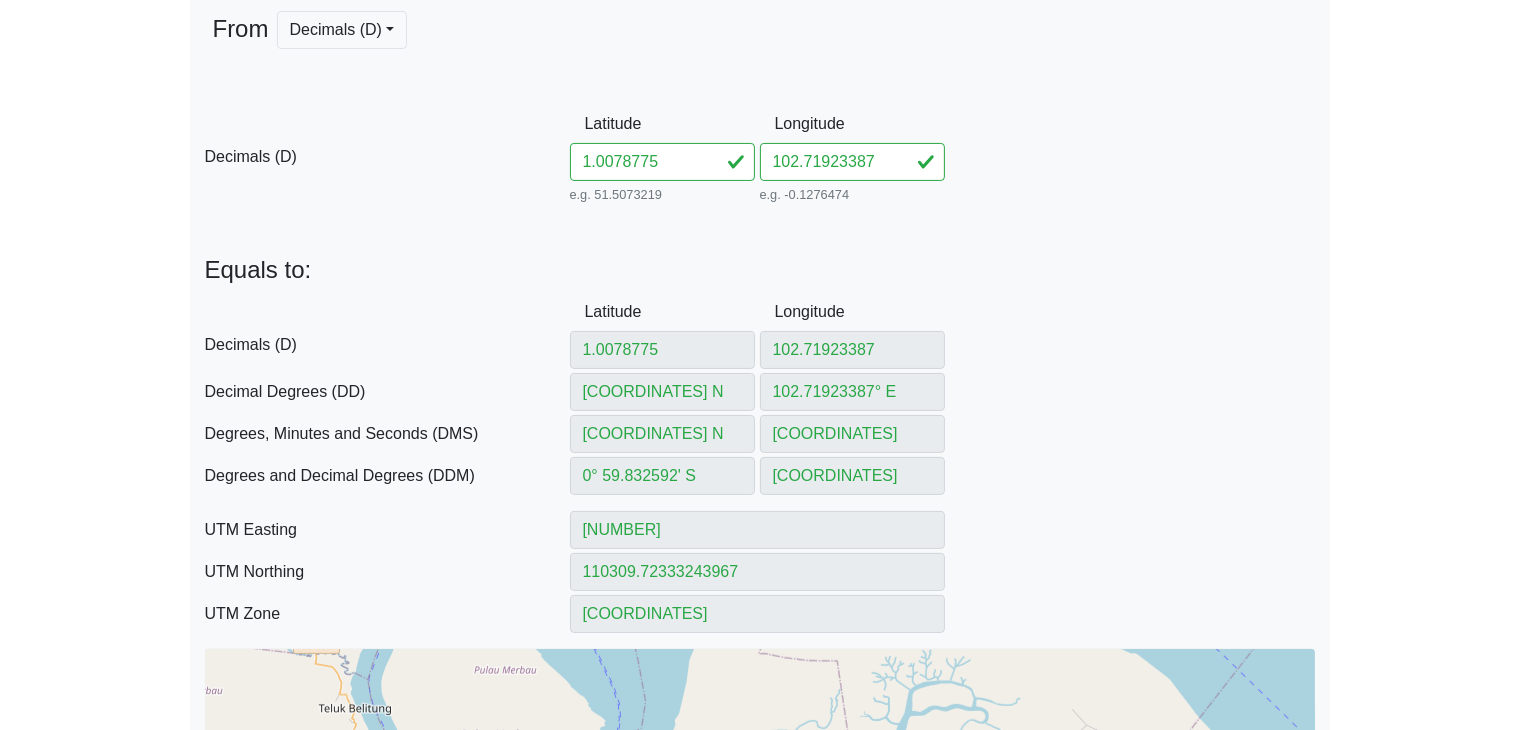 click on "[COORDINATES]" at bounding box center (760, 530) 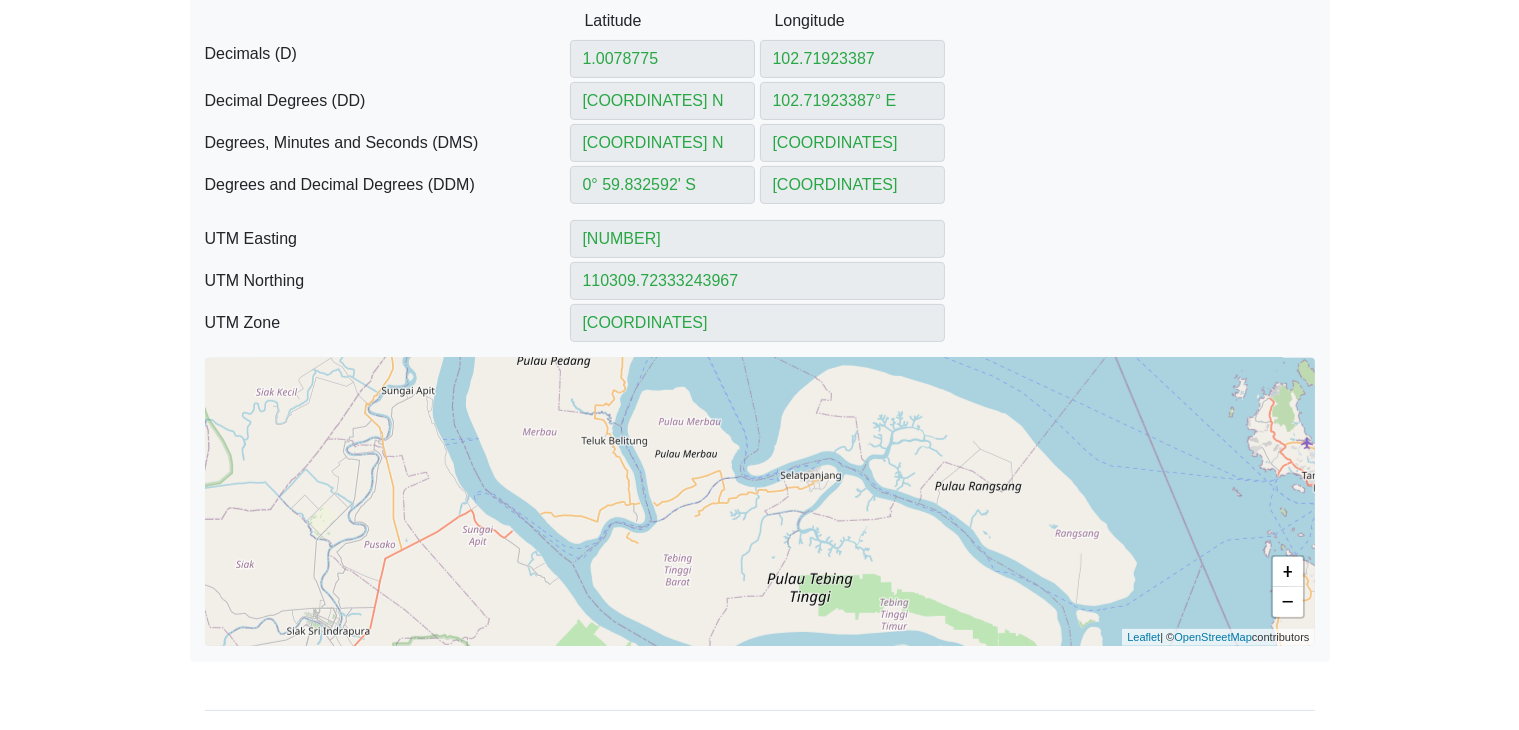 scroll, scrollTop: 900, scrollLeft: 0, axis: vertical 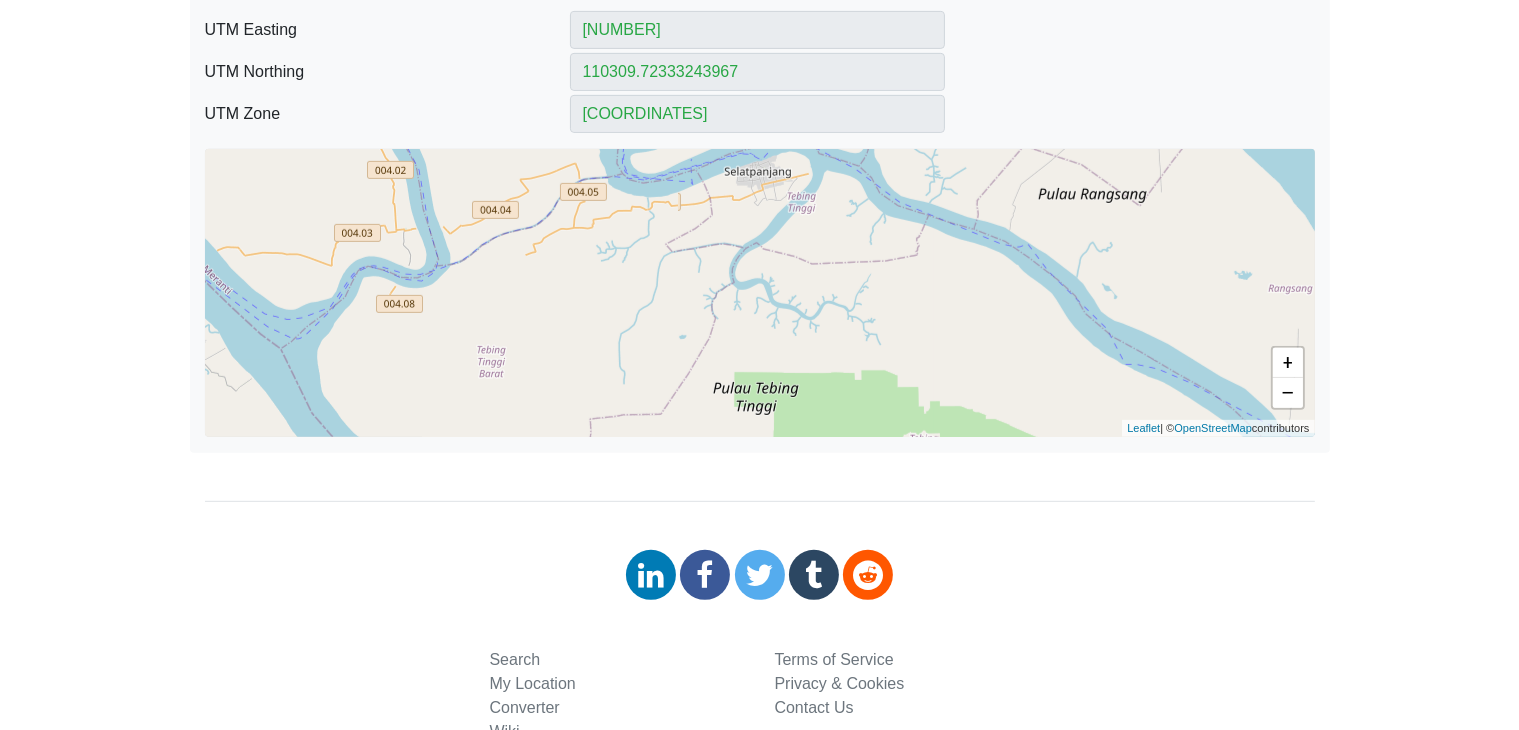 click on "[BRAND] [BRAND]" at bounding box center [760, 293] 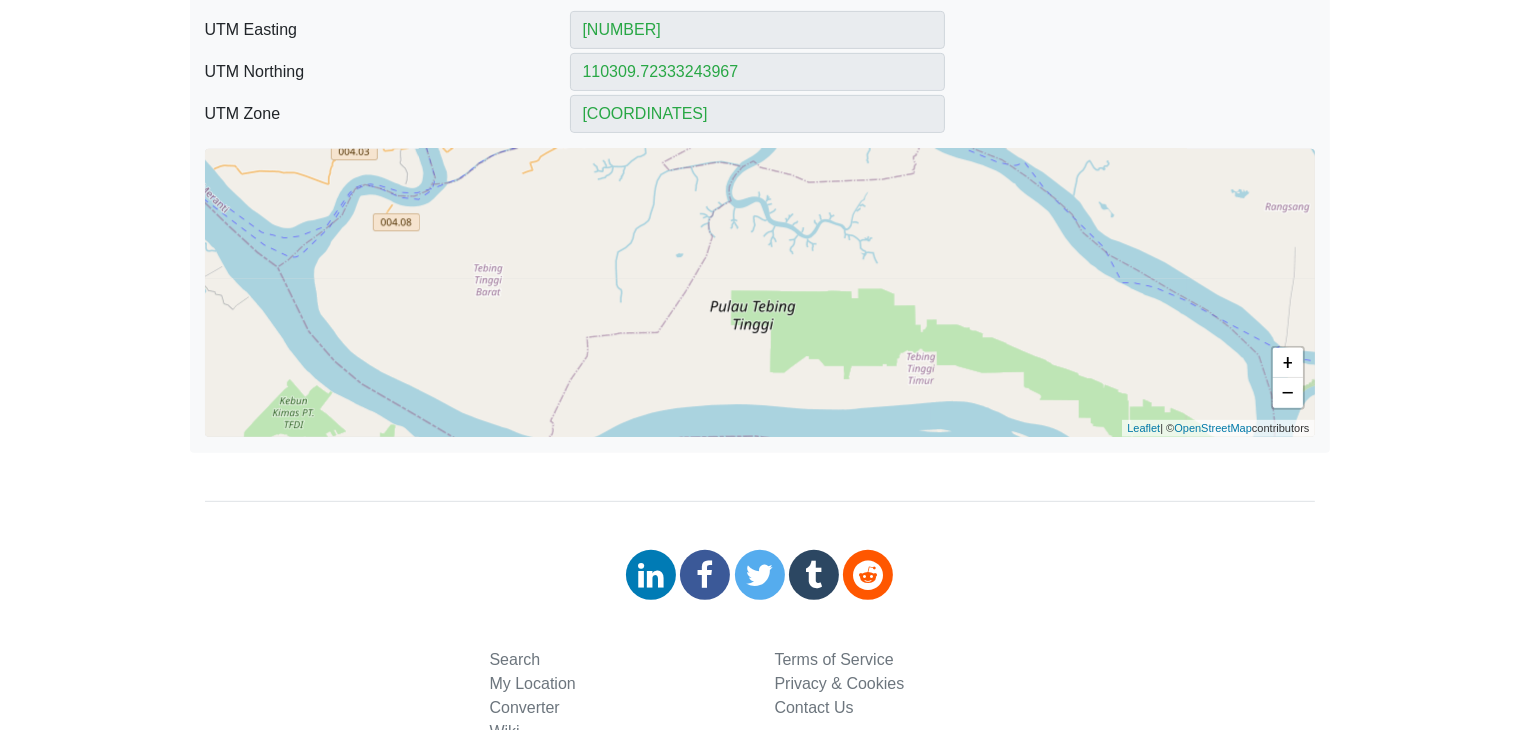 drag, startPoint x: 864, startPoint y: 361, endPoint x: 863, endPoint y: 267, distance: 94.00532 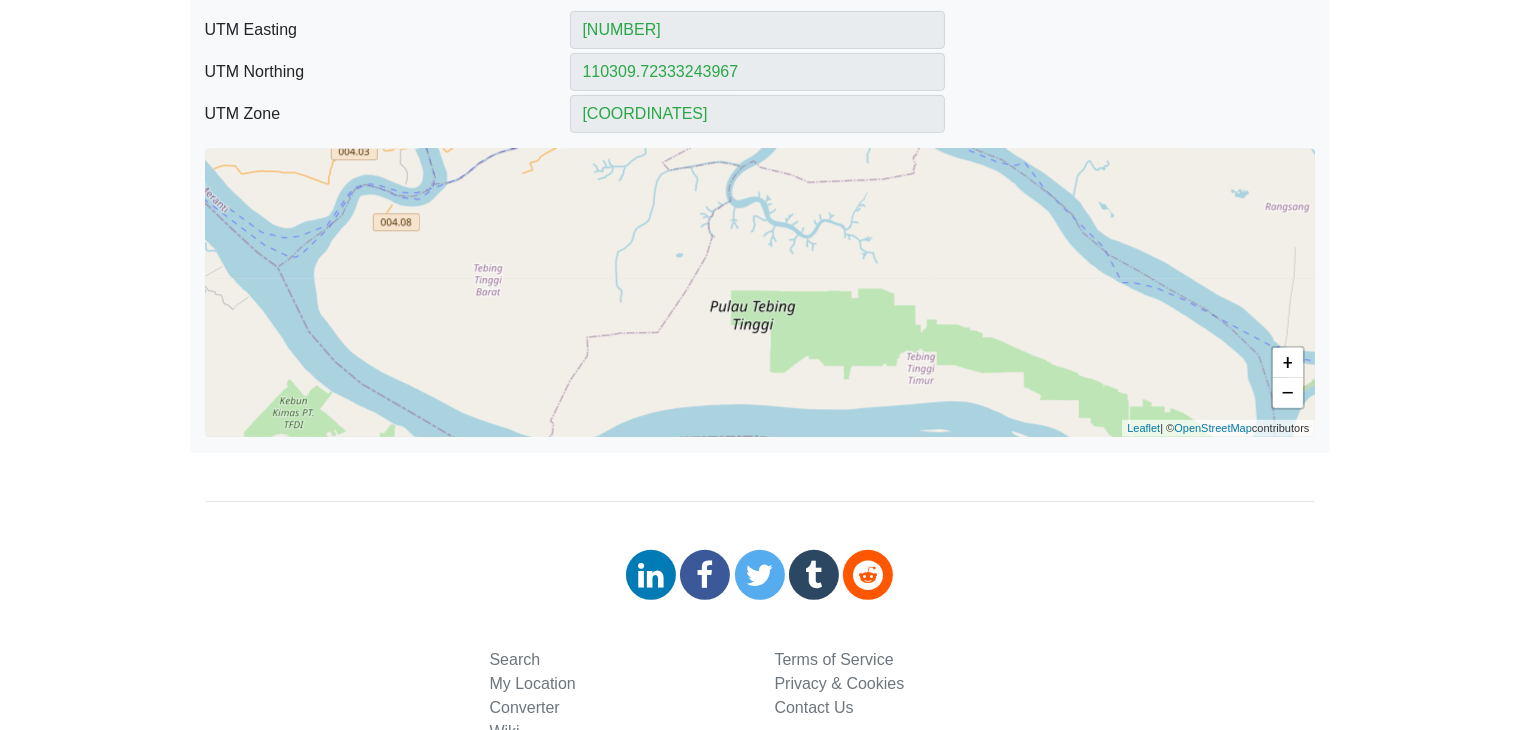 click on "[BRAND] [BRAND]" at bounding box center [760, 293] 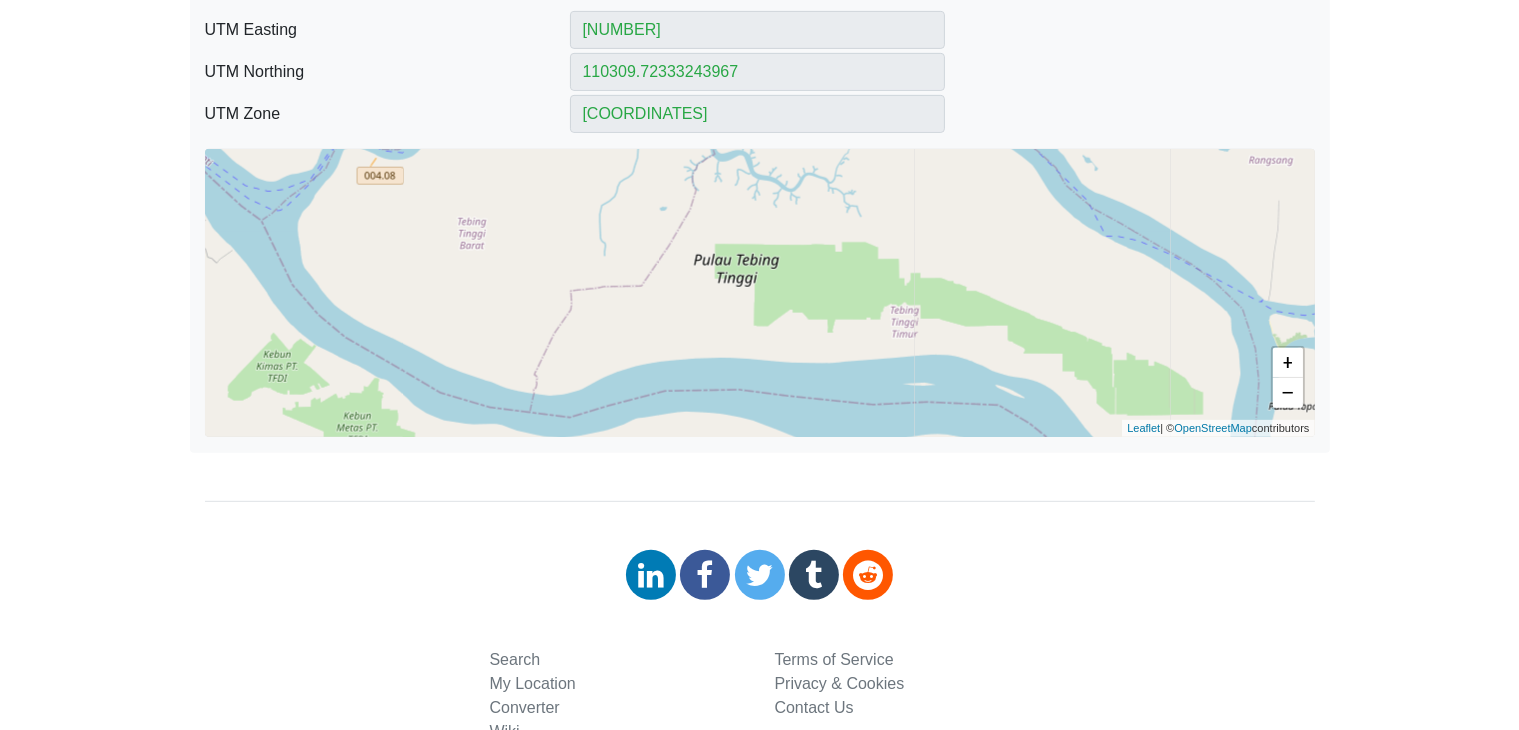 drag, startPoint x: 902, startPoint y: 367, endPoint x: 882, endPoint y: 302, distance: 68.007355 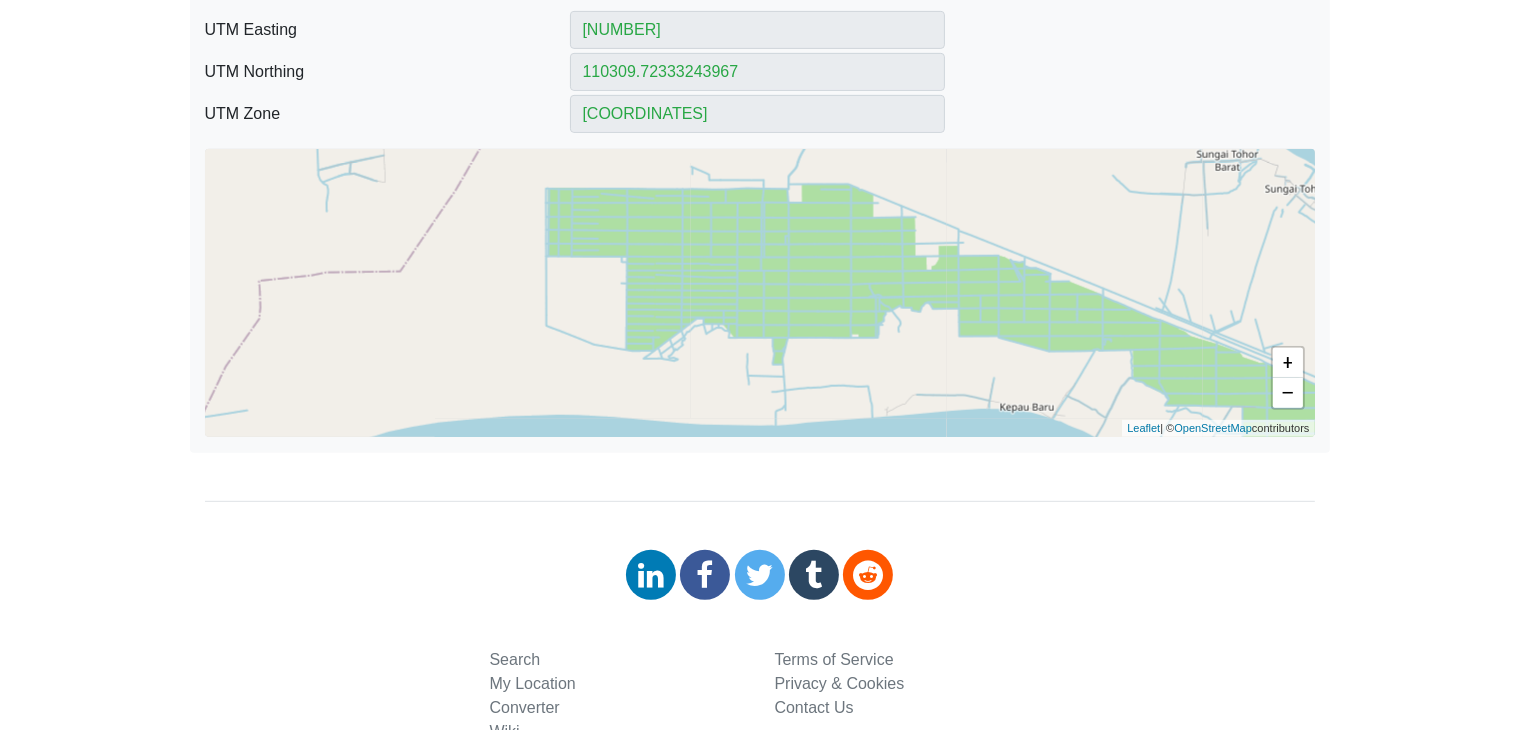 click on "[BRAND] [BRAND]" at bounding box center (760, 293) 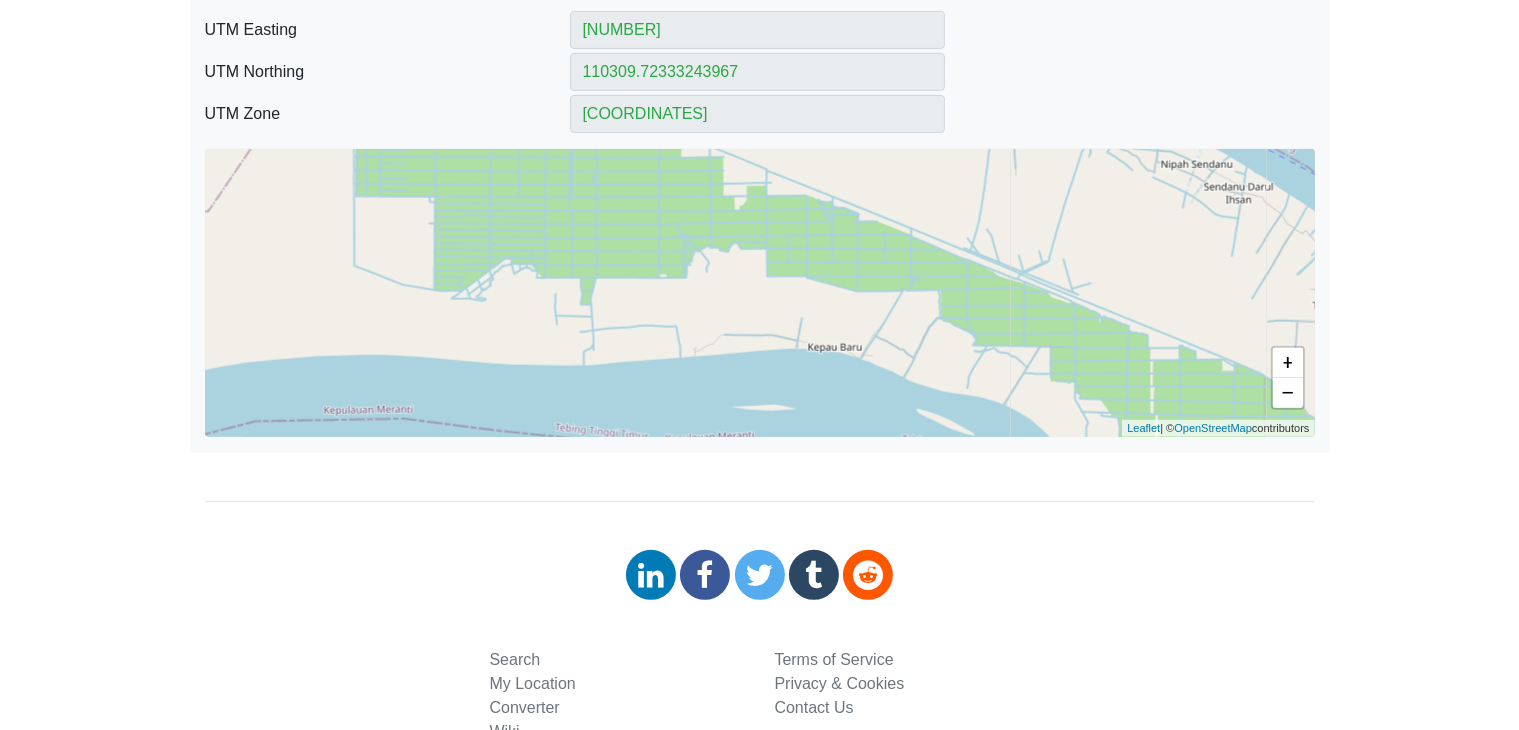drag, startPoint x: 1079, startPoint y: 327, endPoint x: 883, endPoint y: 265, distance: 205.57237 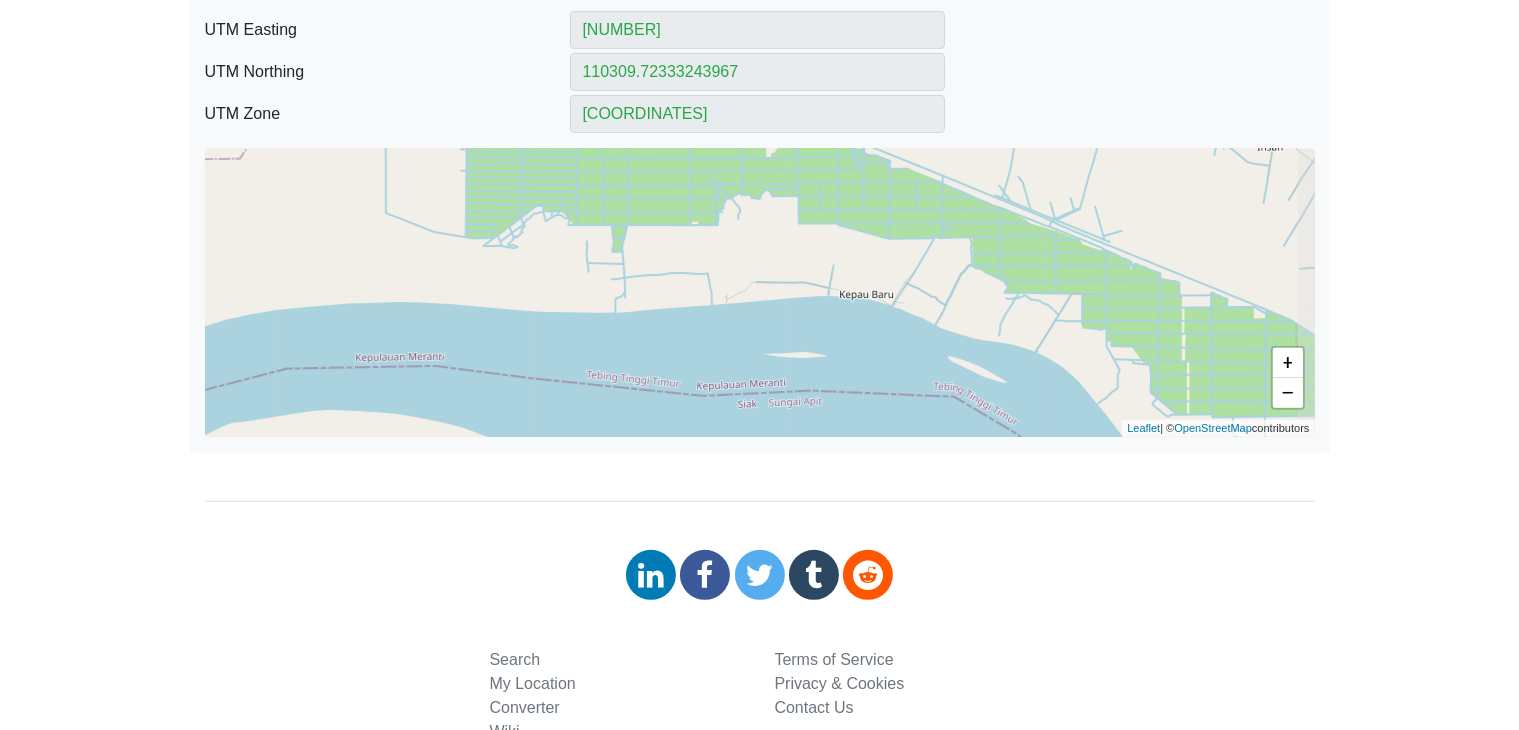 drag, startPoint x: 1028, startPoint y: 365, endPoint x: 982, endPoint y: 287, distance: 90.55385 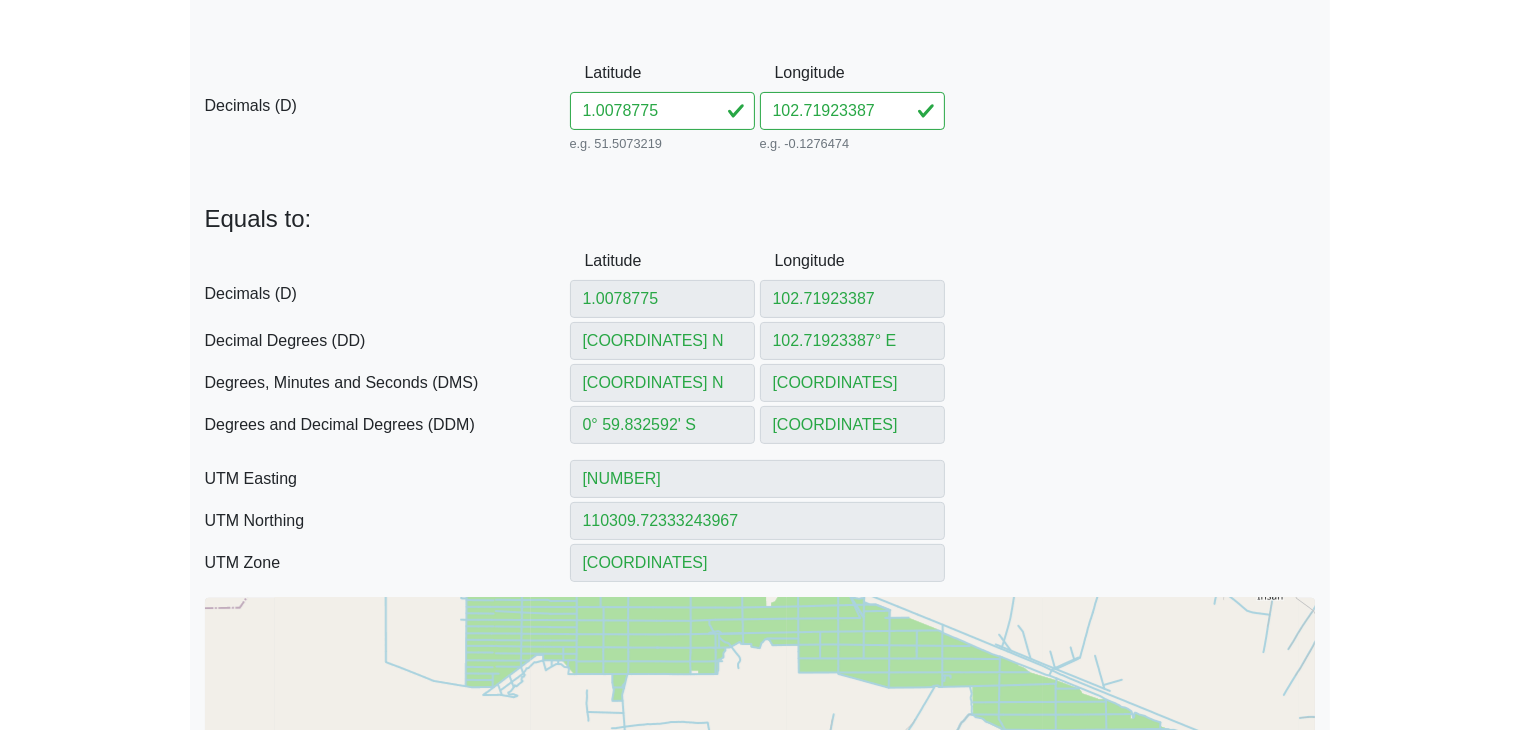 scroll, scrollTop: 449, scrollLeft: 0, axis: vertical 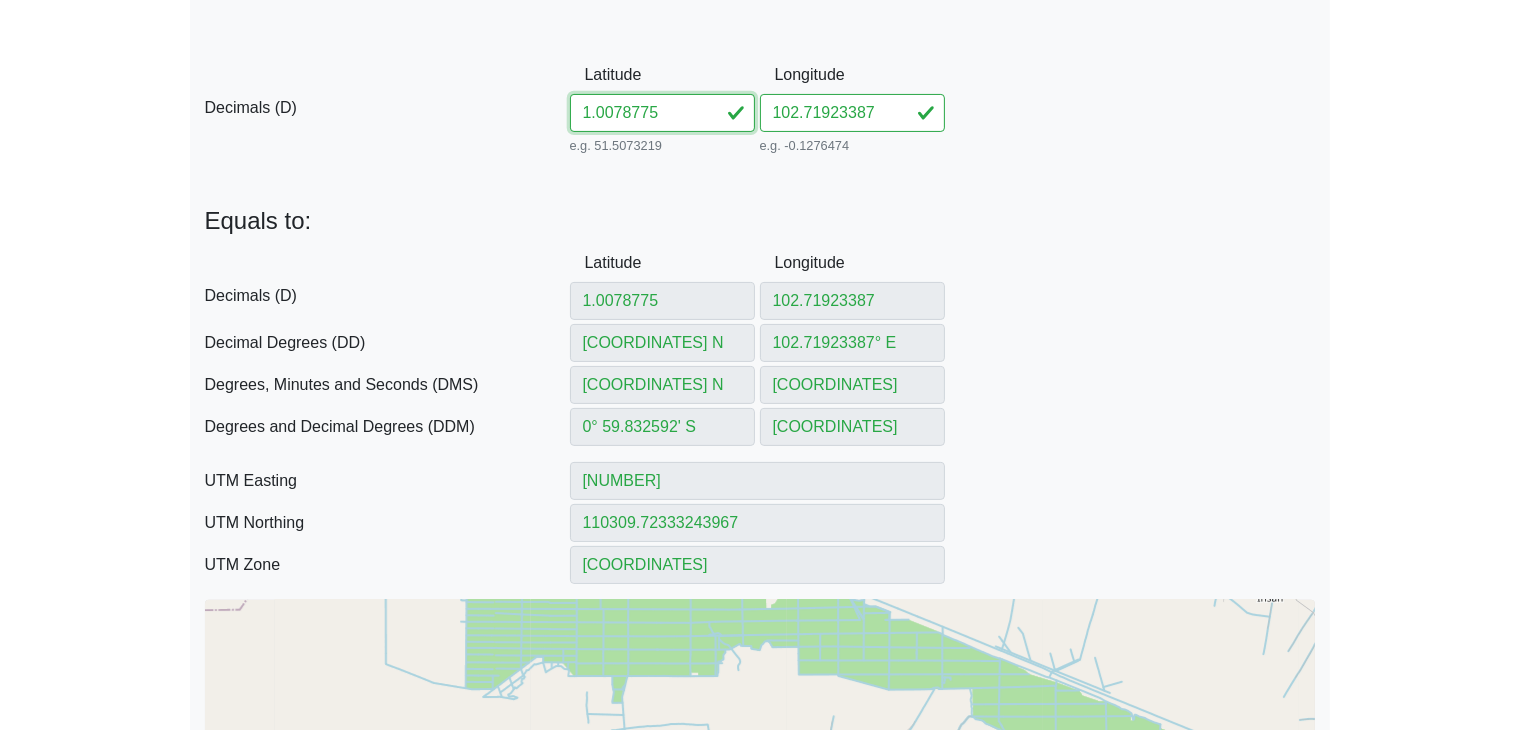 click on "[NUMBER]" at bounding box center [662, 113] 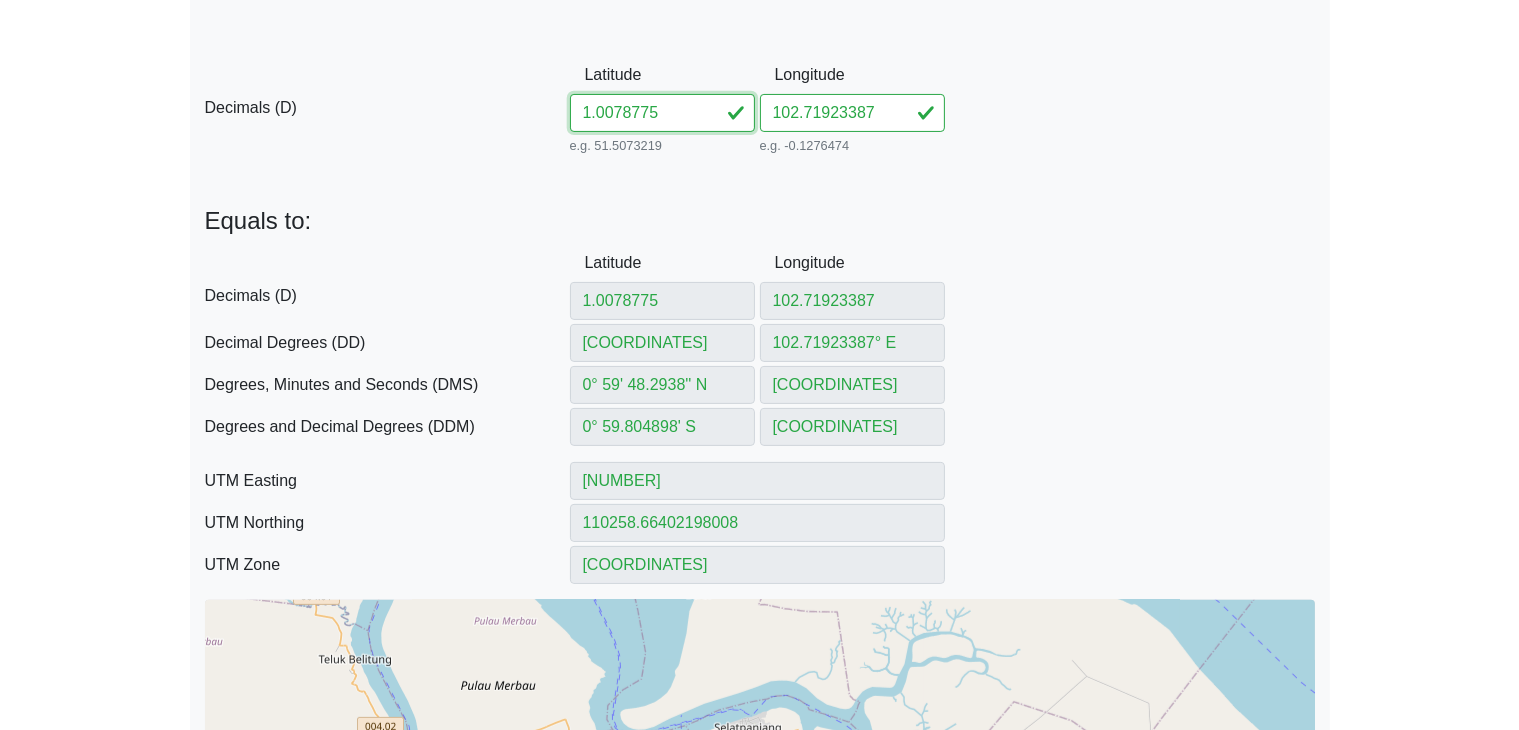 type on "[NUMBER]" 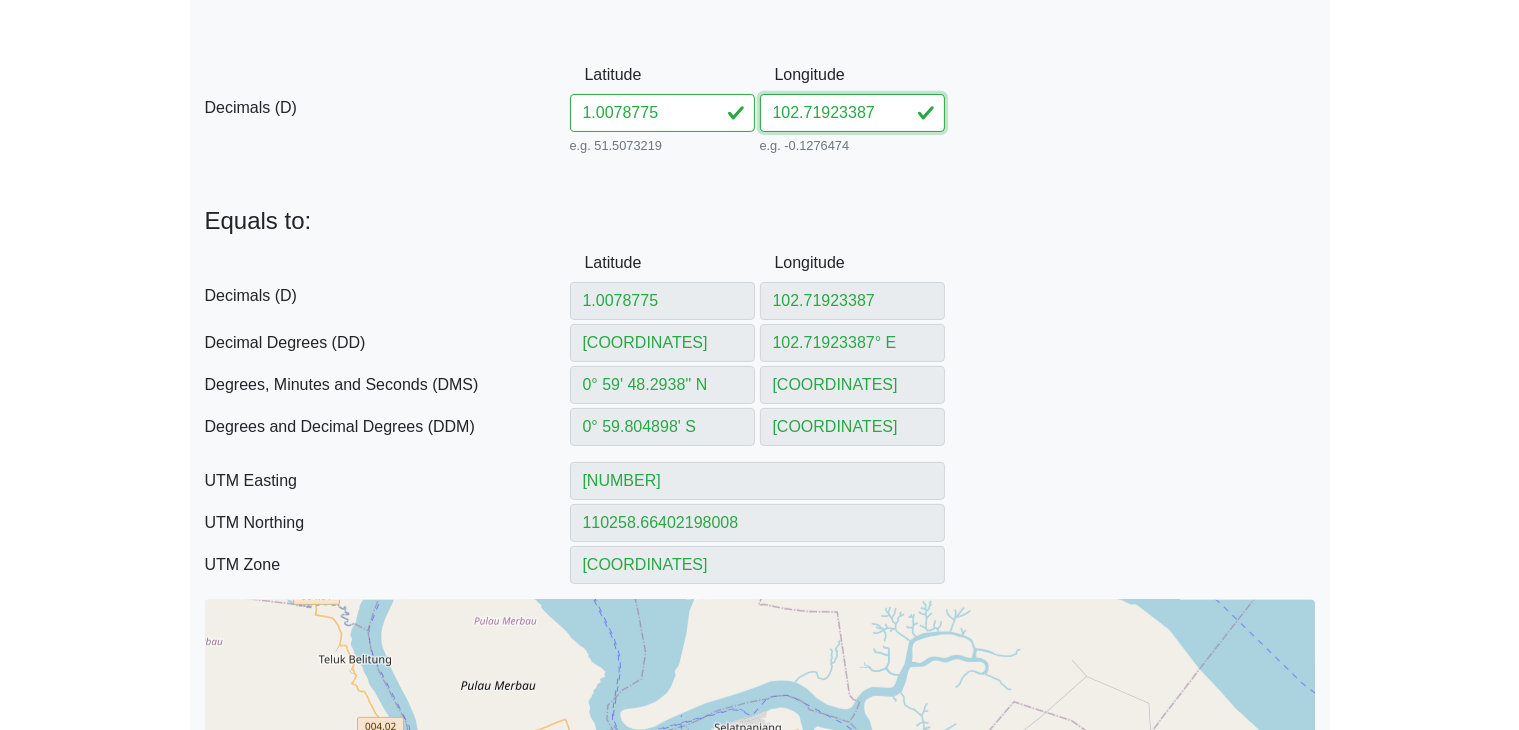 click on "102.71923387" at bounding box center [852, 113] 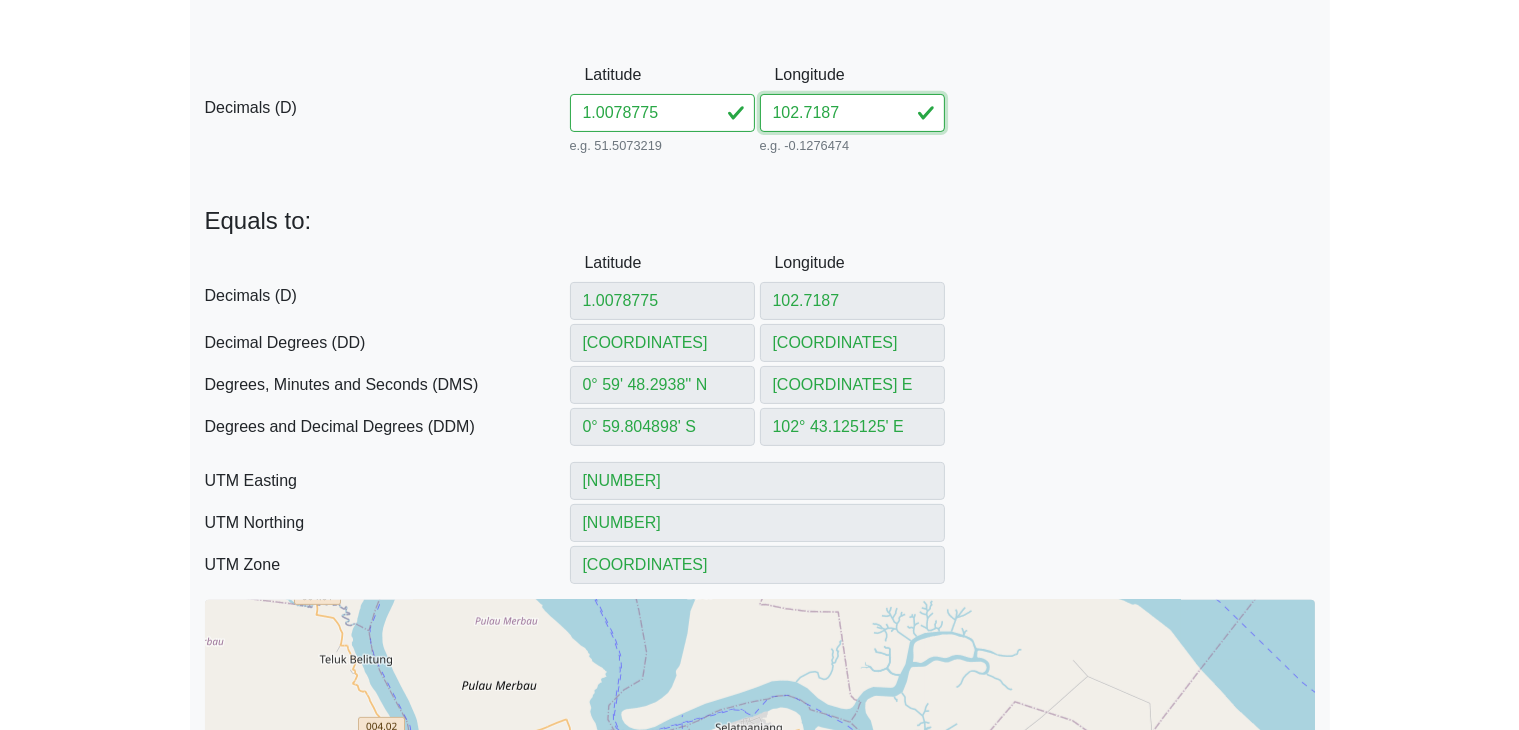 type on "[COORDINATES]" 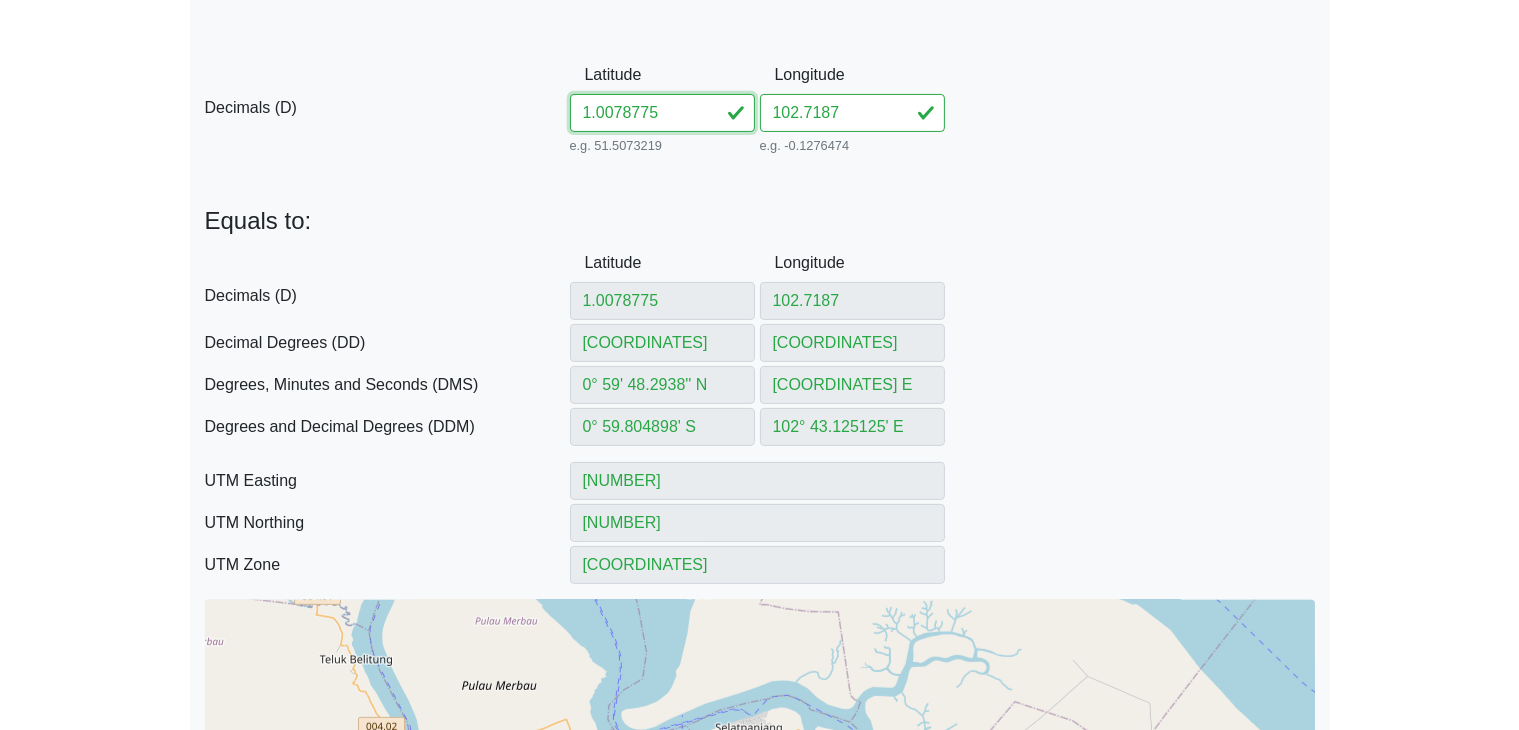 click on "[NUMBER]" at bounding box center [662, 113] 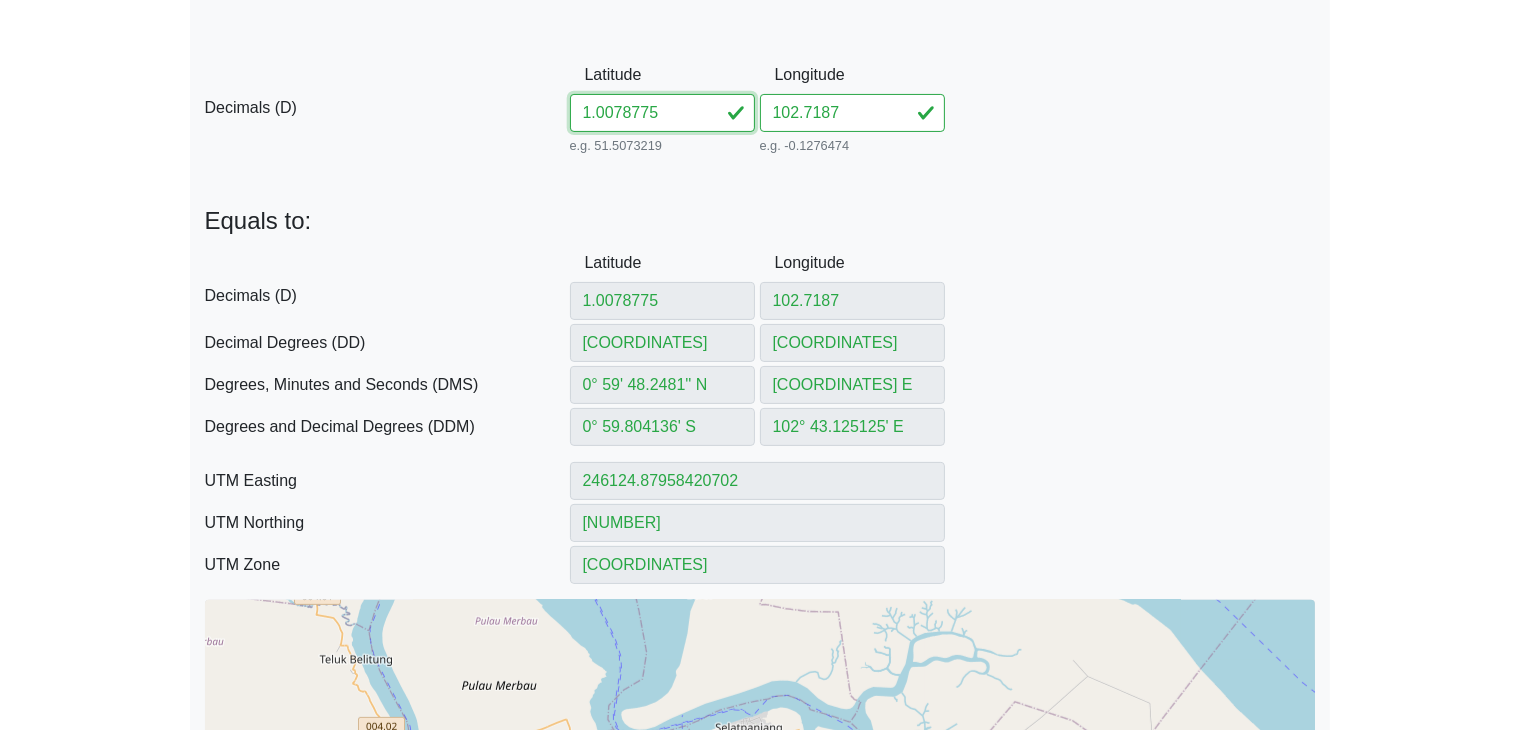 type on "[NUMBER]" 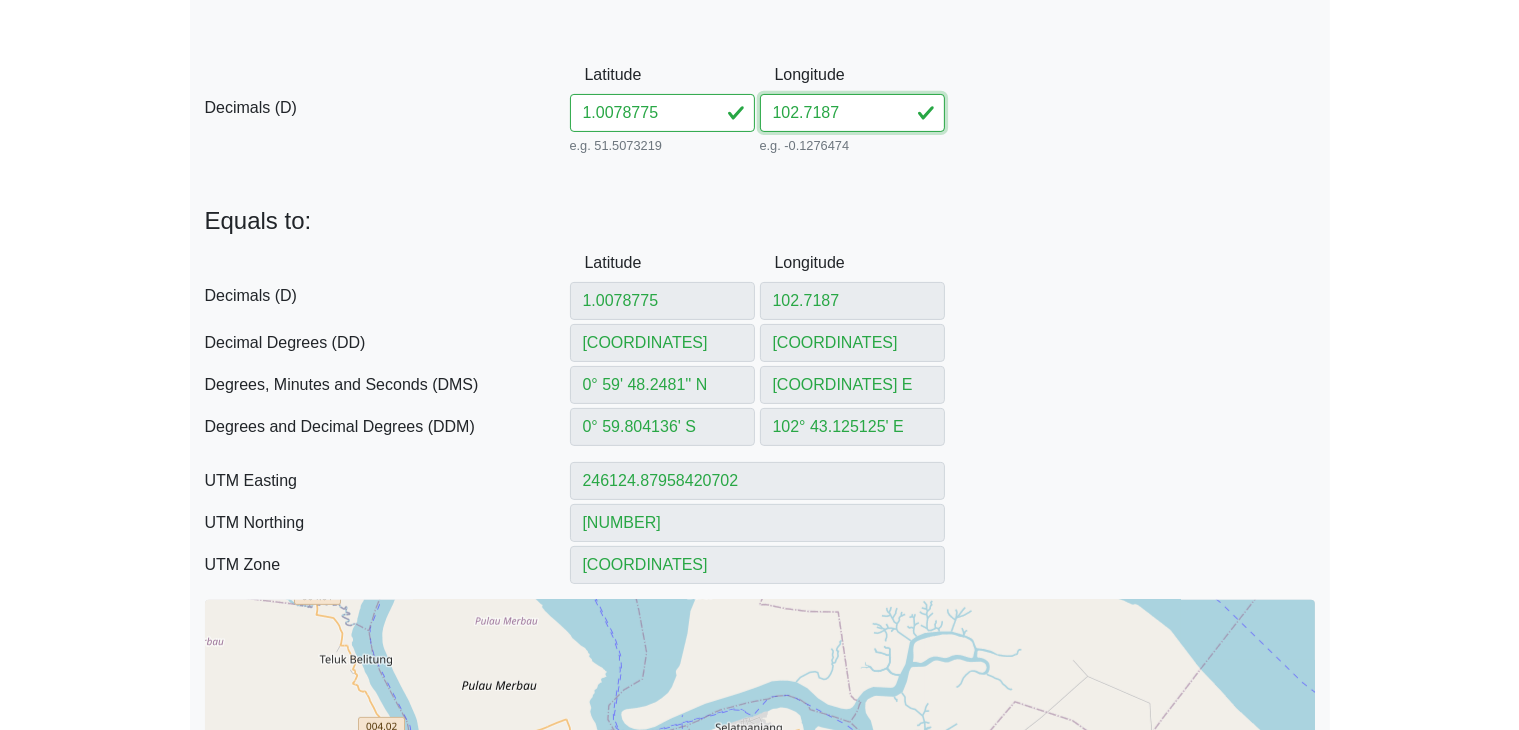 click on "[COORDINATES]" at bounding box center [852, 113] 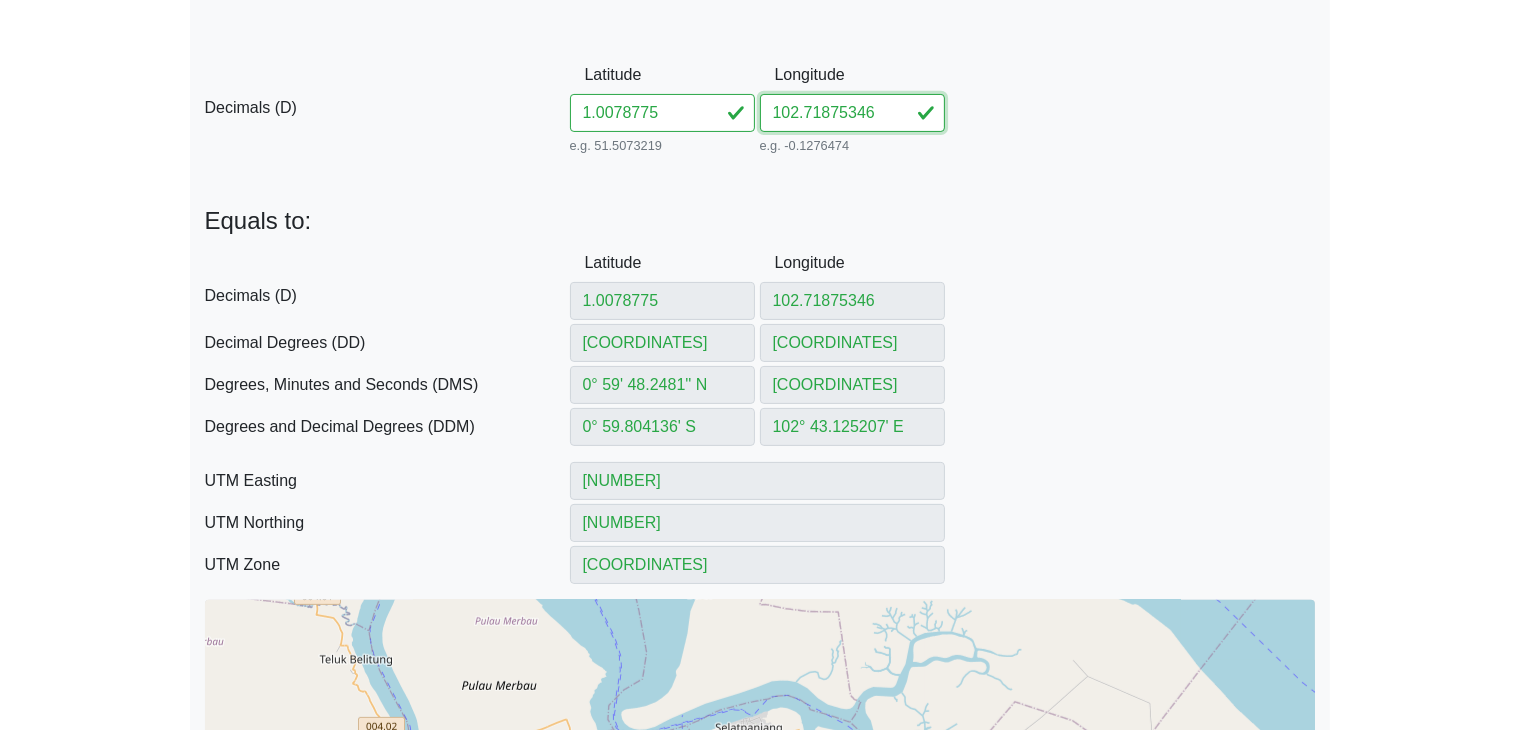 type on "102.71875346" 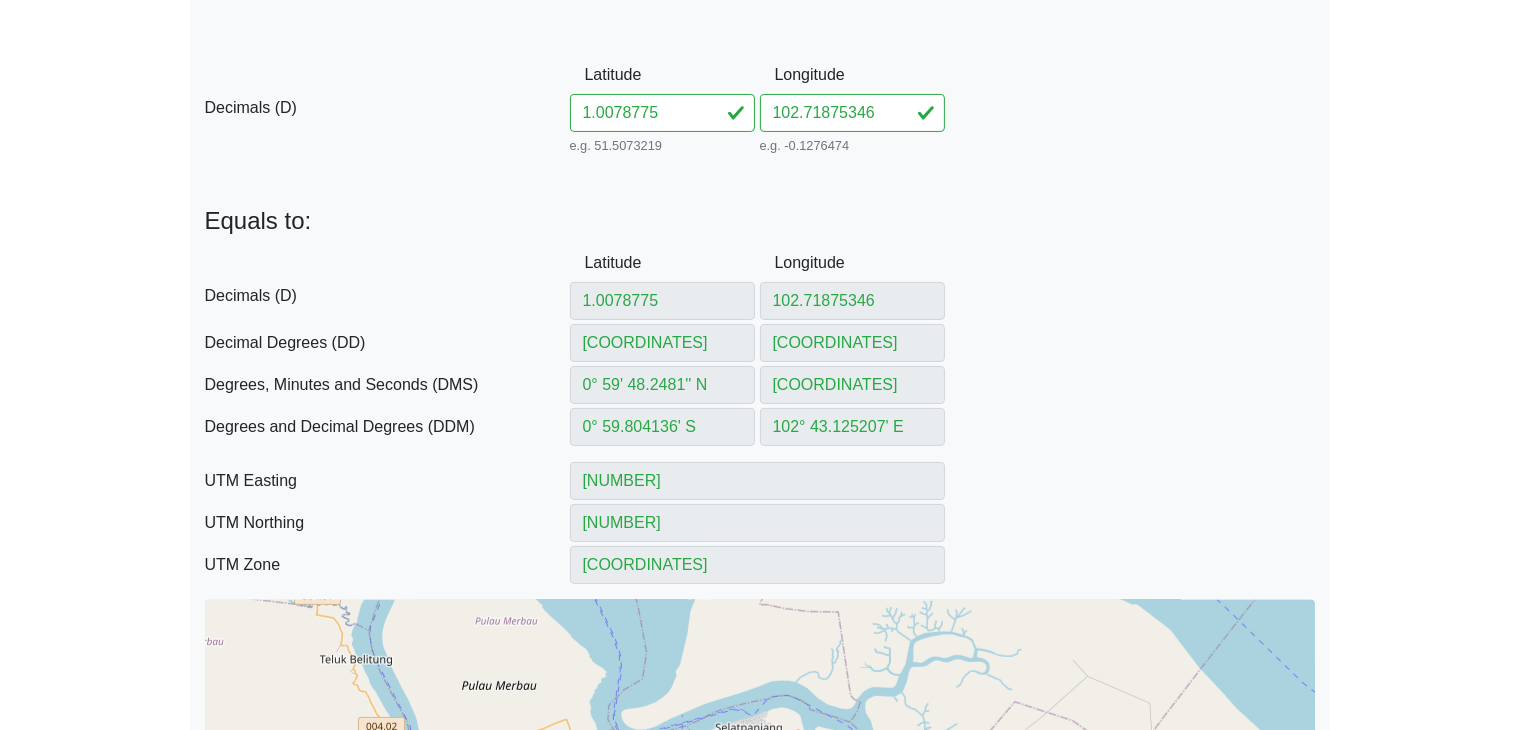 click on "DMS
Degrees, Minutes and Seconds (DMS)
0° 59' 48.2481'' N
102° 43' 7.5124'' E" at bounding box center [760, 385] 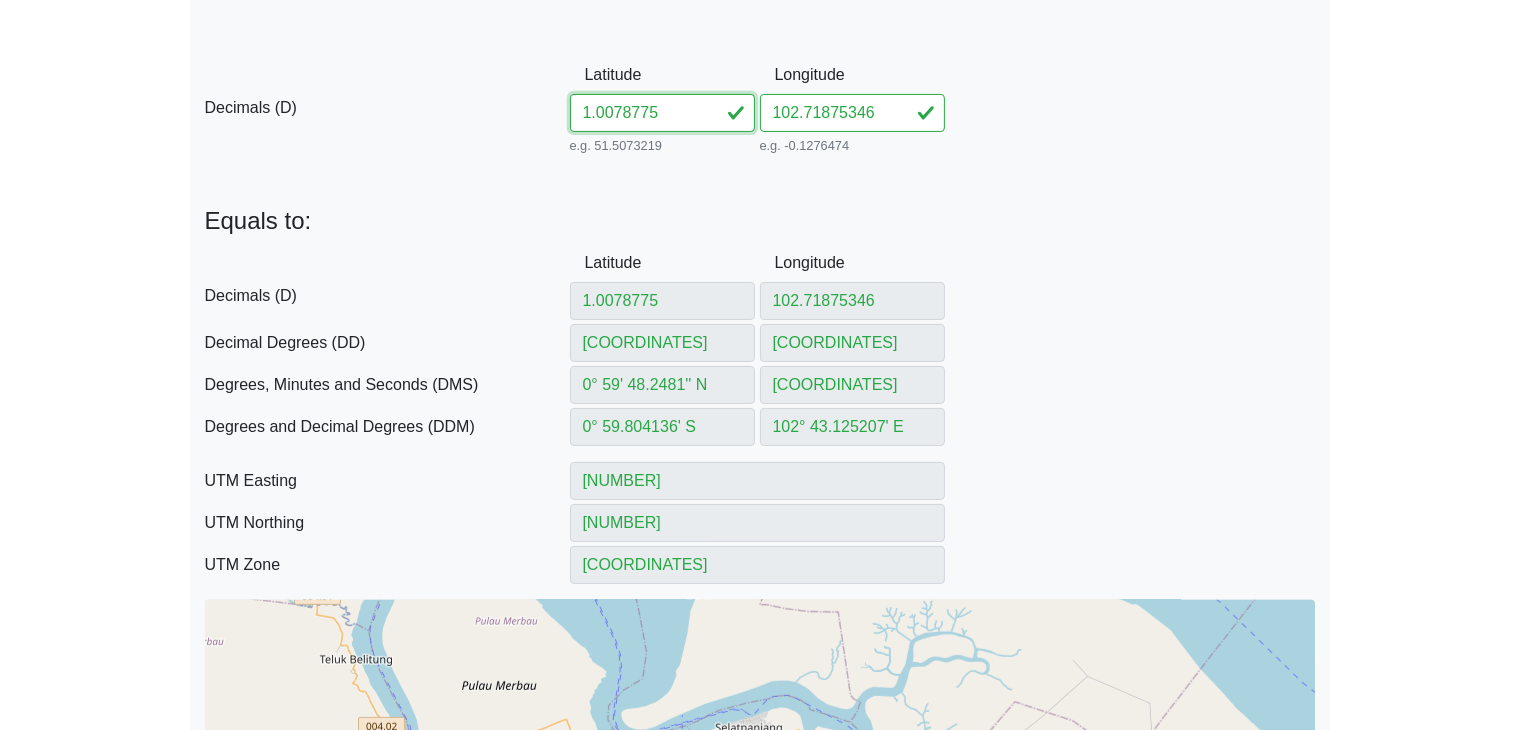 click on "[NUMBER]" at bounding box center [662, 113] 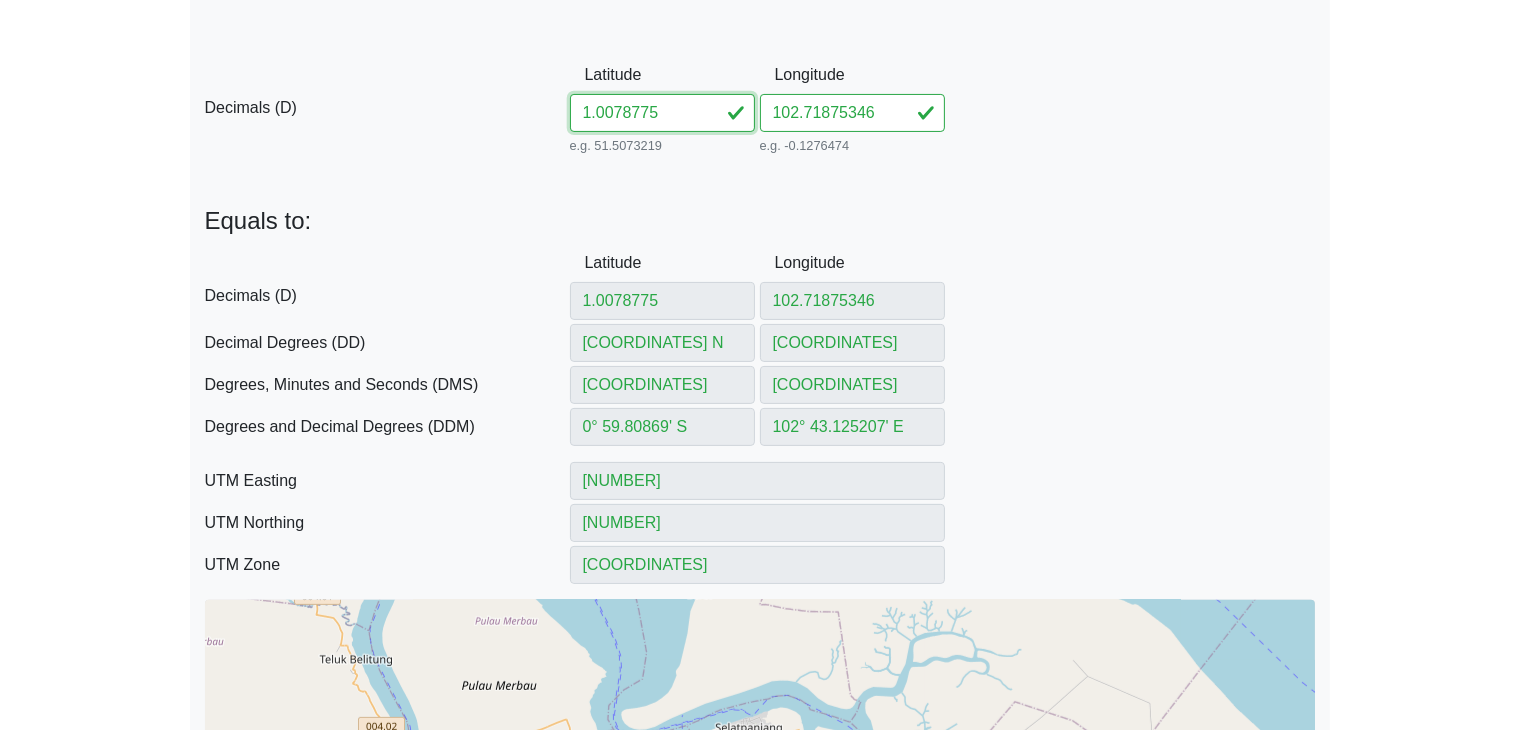 type on "[NUMBER]" 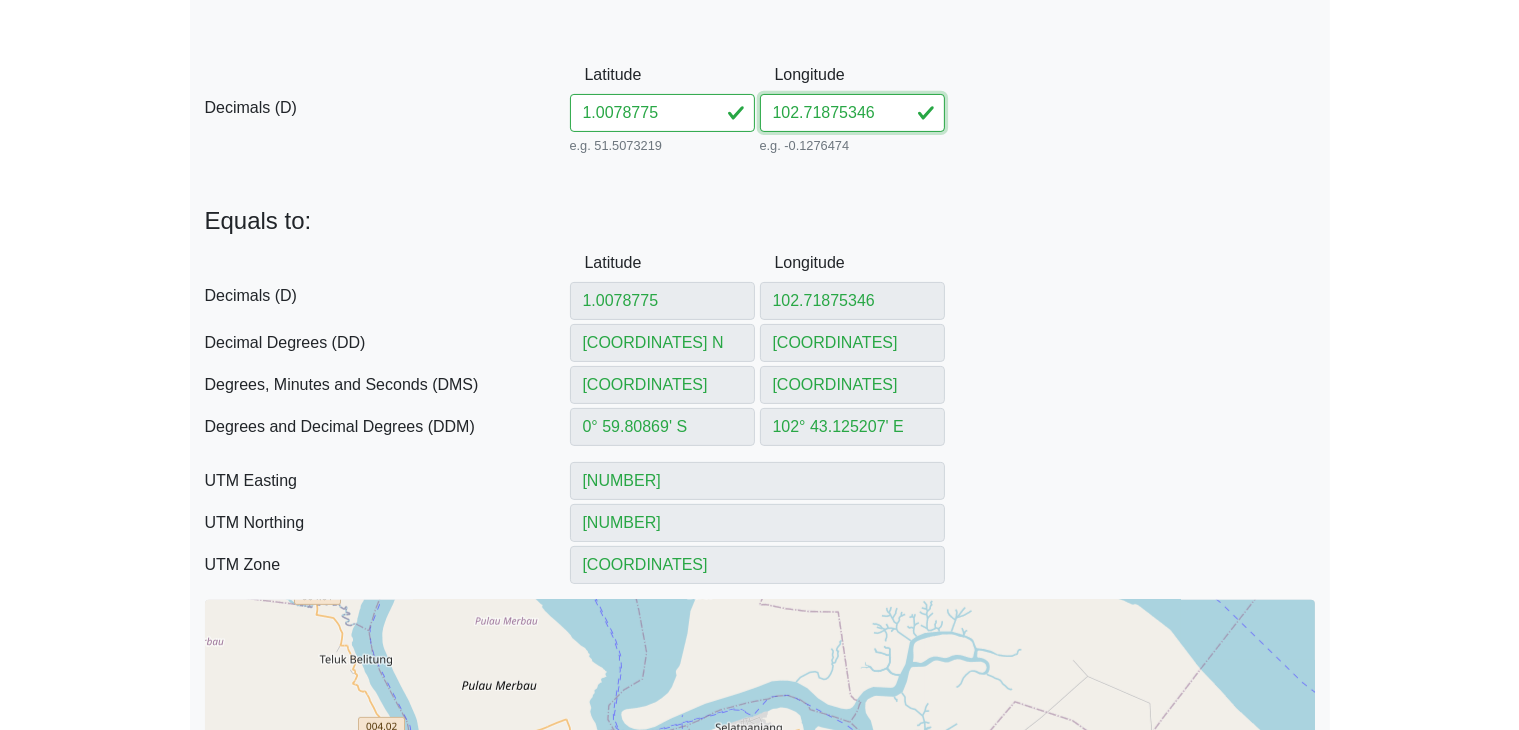 click on "102.71875346" at bounding box center (852, 113) 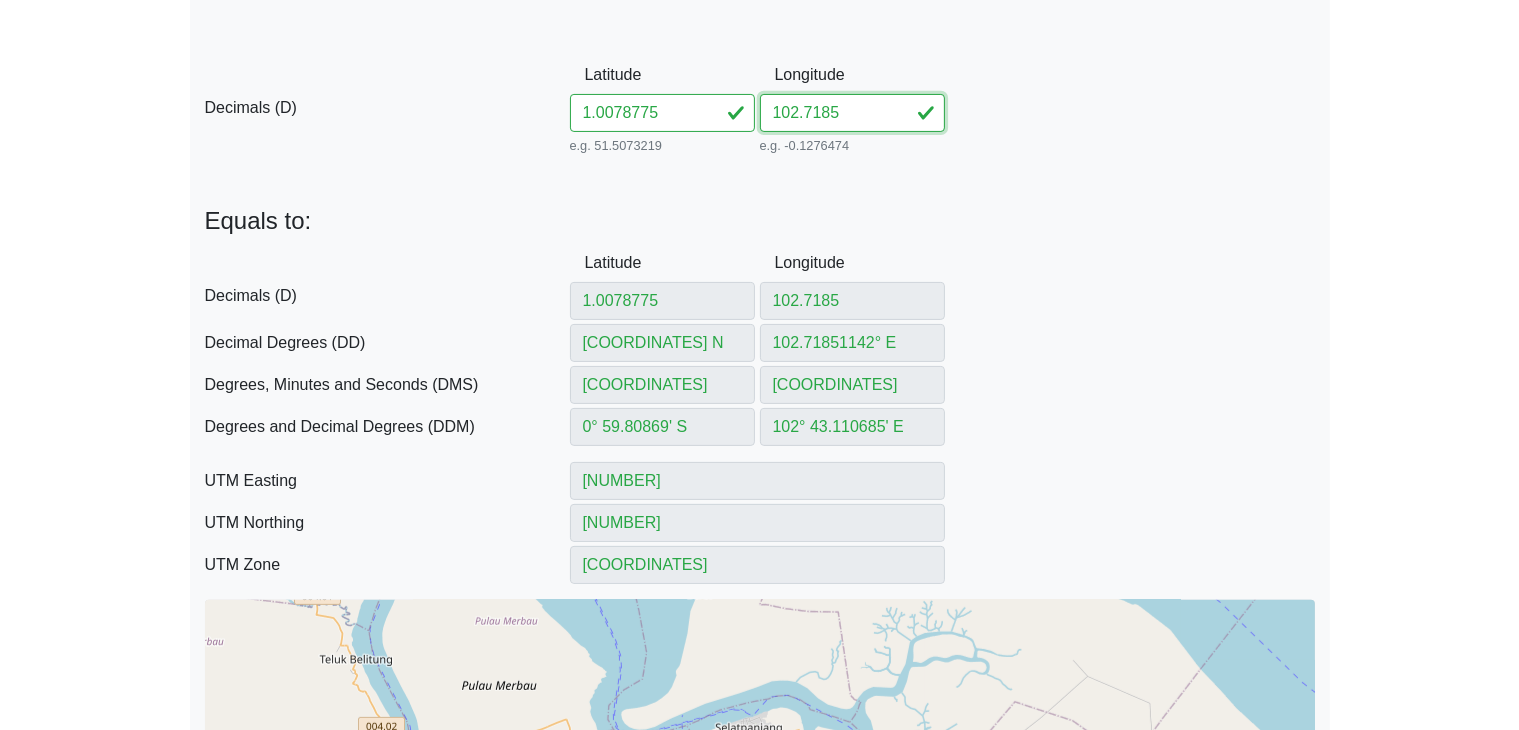 type on "[COORDINATES]" 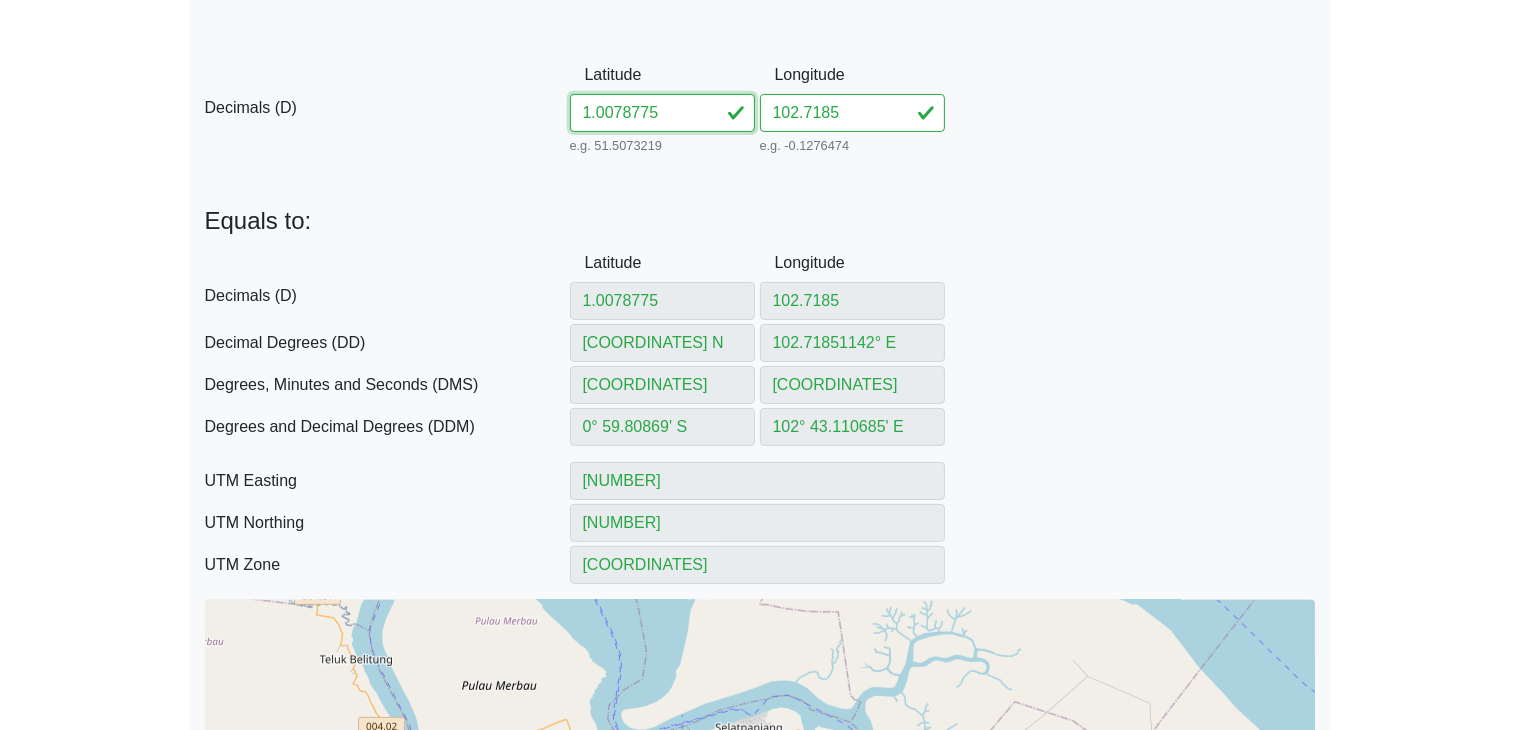 click on "[NUMBER]" at bounding box center (662, 113) 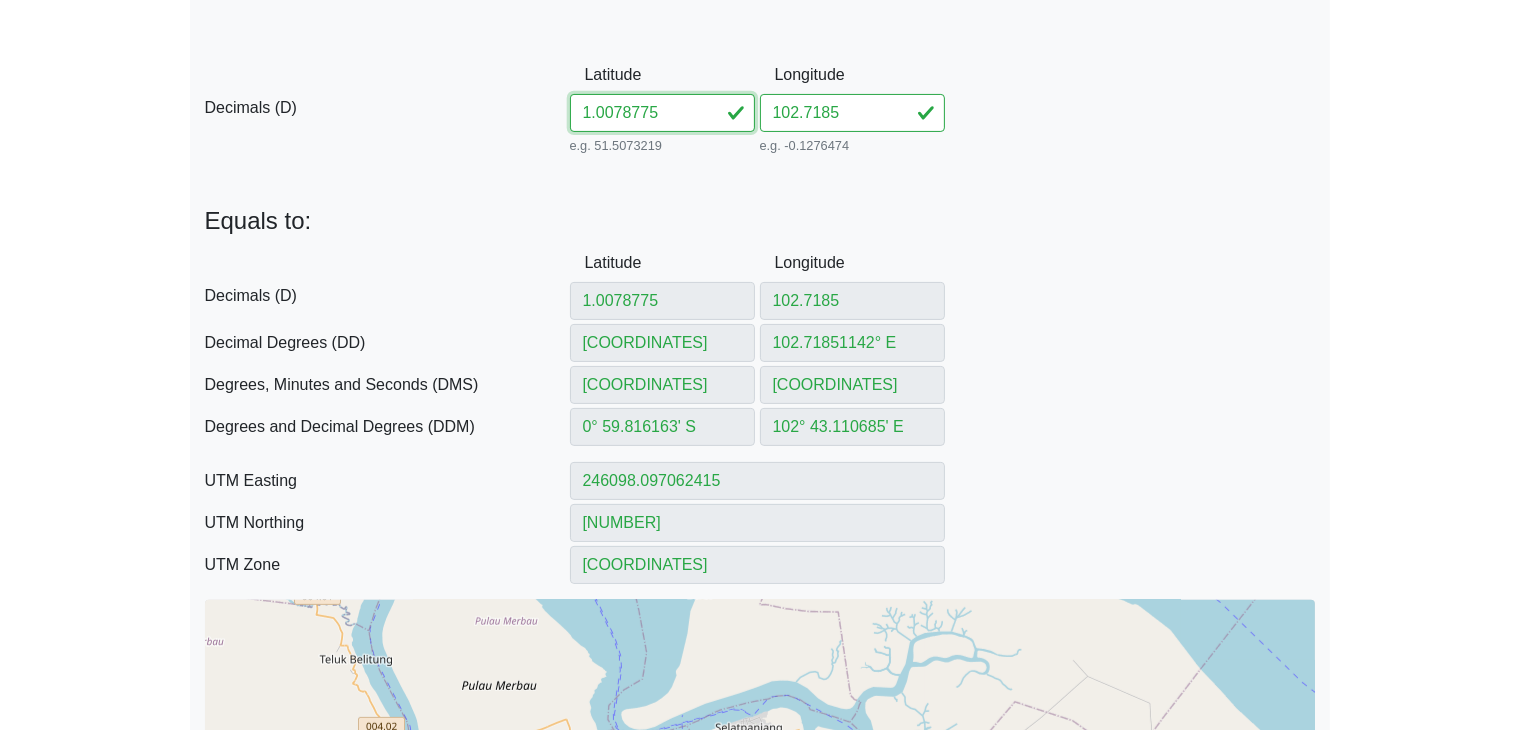type on "[NUMBER]" 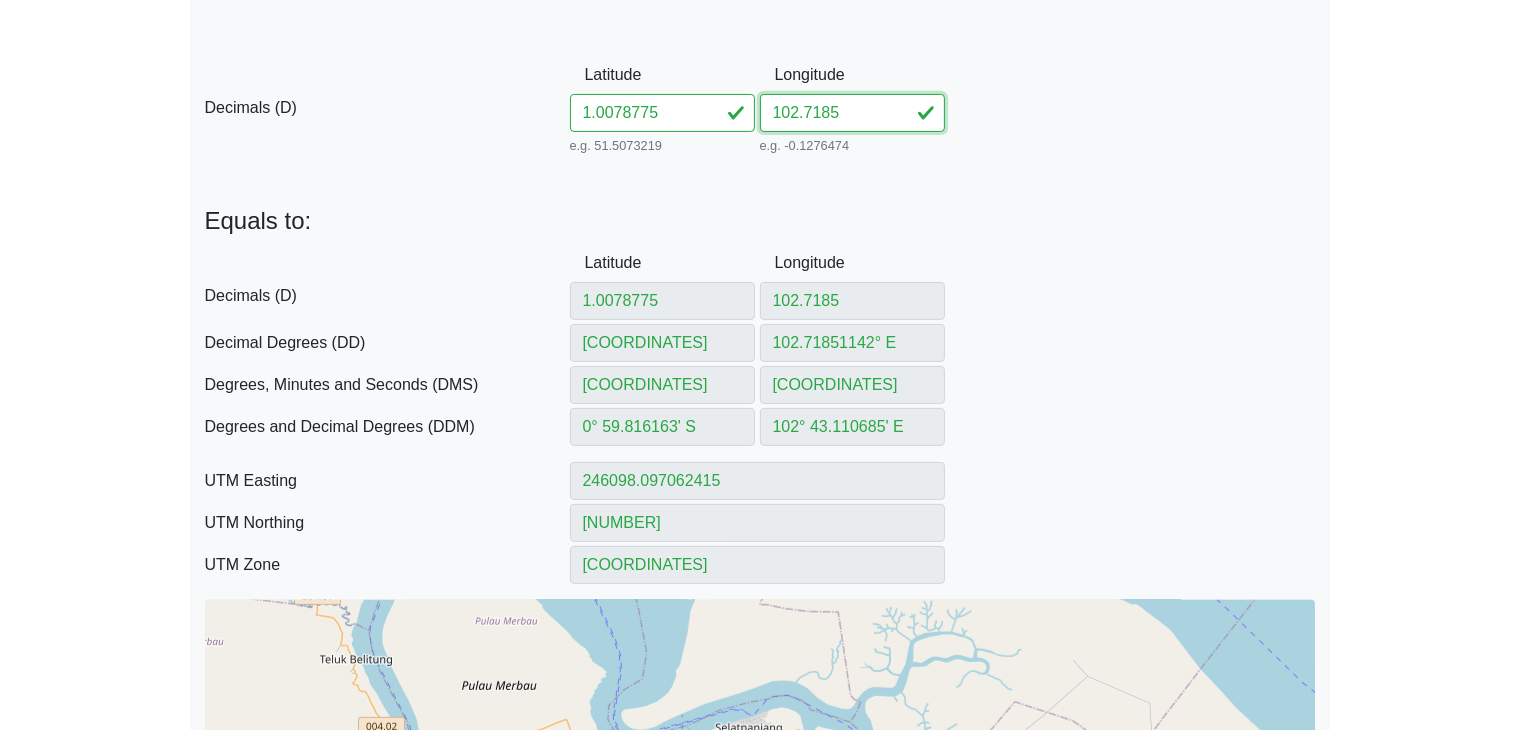 click on "[COORDINATES]" at bounding box center [852, 113] 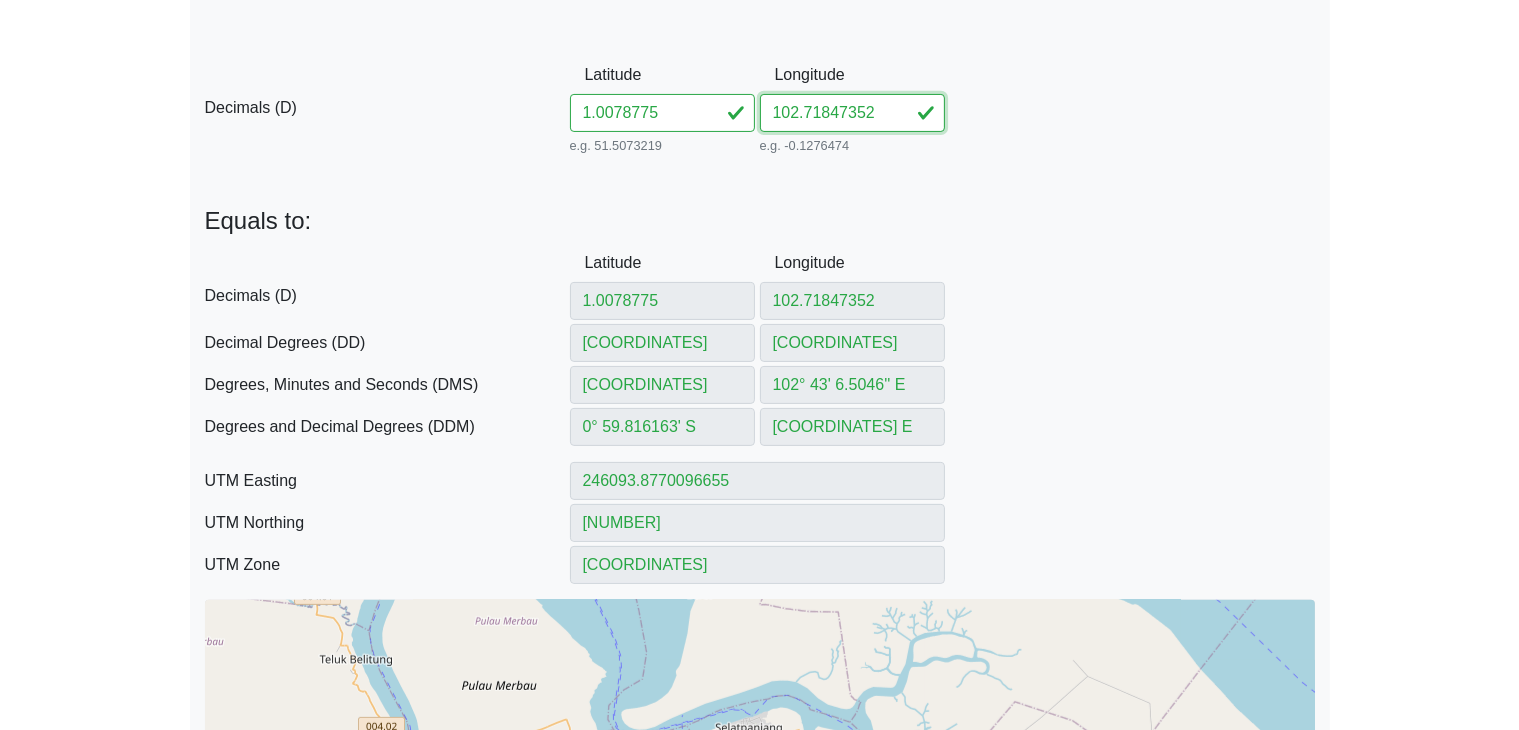type on "102.71847352" 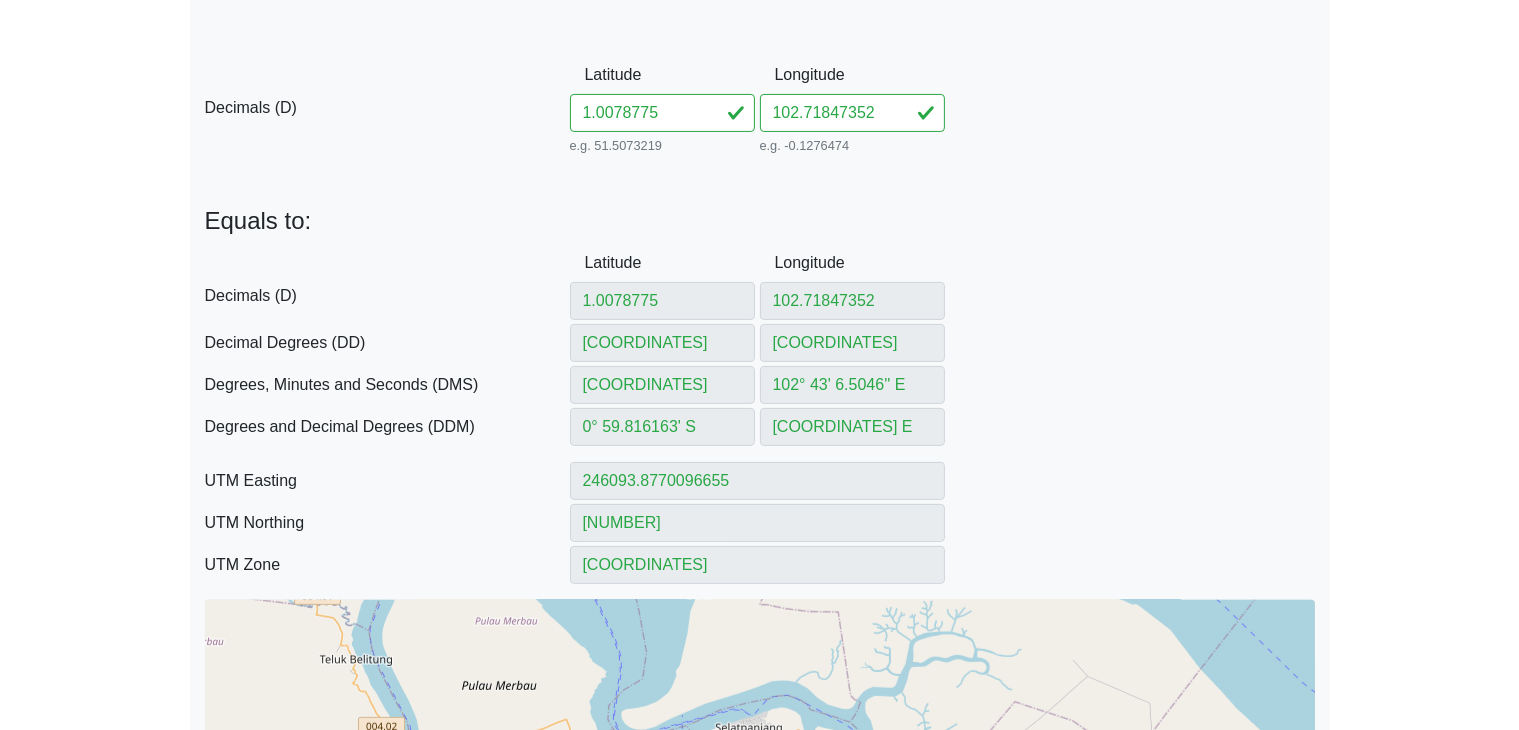 click on "From
Decimals (D)
Decimals (D)
Decimal Degrees (DD) -- Coming soon
Degrees, Minutes and Seconds (DMS) -- Coming soon
Degrees and Decimal Degrees (DDM) -- Coming soon
Universal Transverse Mercator (UTM) -- Coming soon
D
Decimals (D)
Latitude
[NUMBER]
e.g. 51.5073219
Between -90 and 90
0" at bounding box center [760, 425] 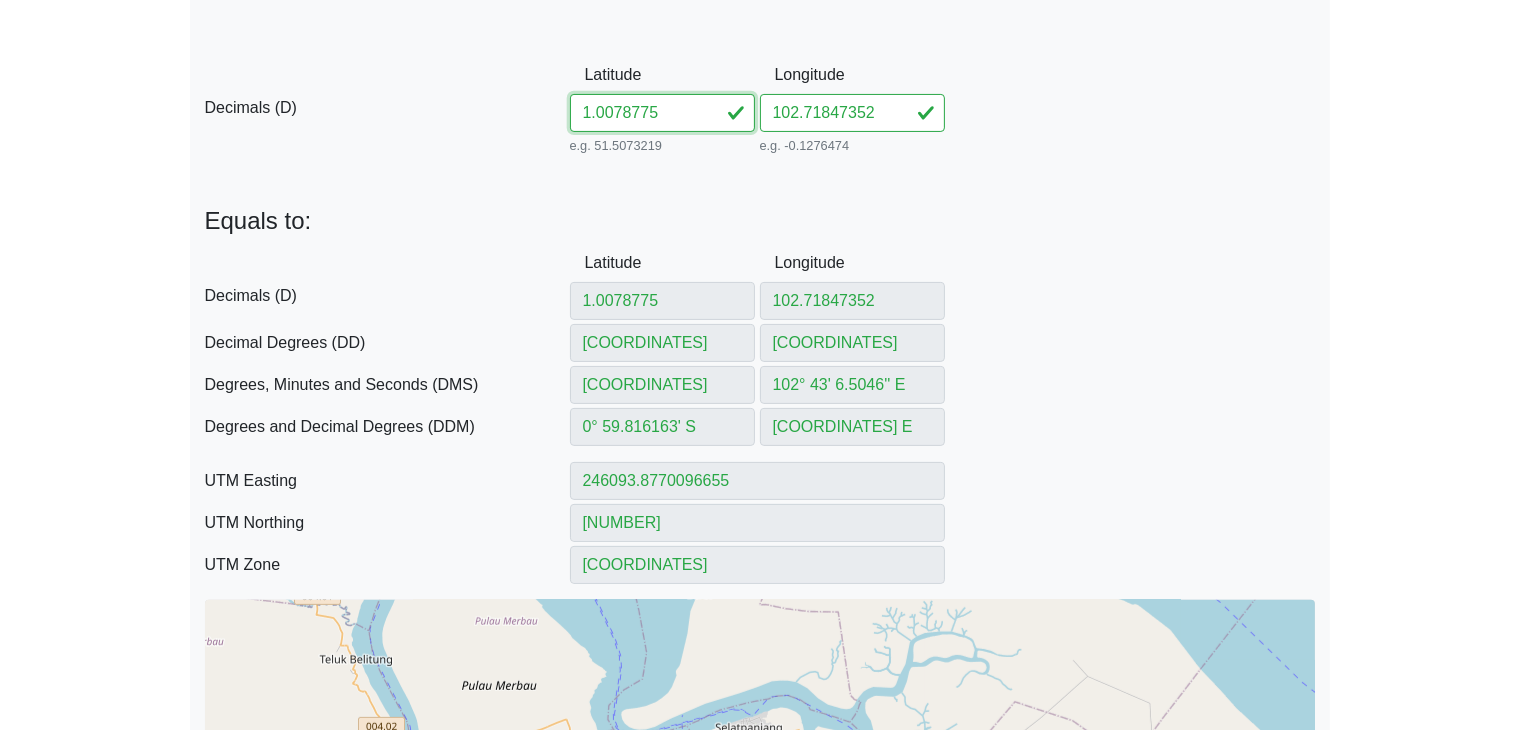 click on "[NUMBER]" at bounding box center (662, 113) 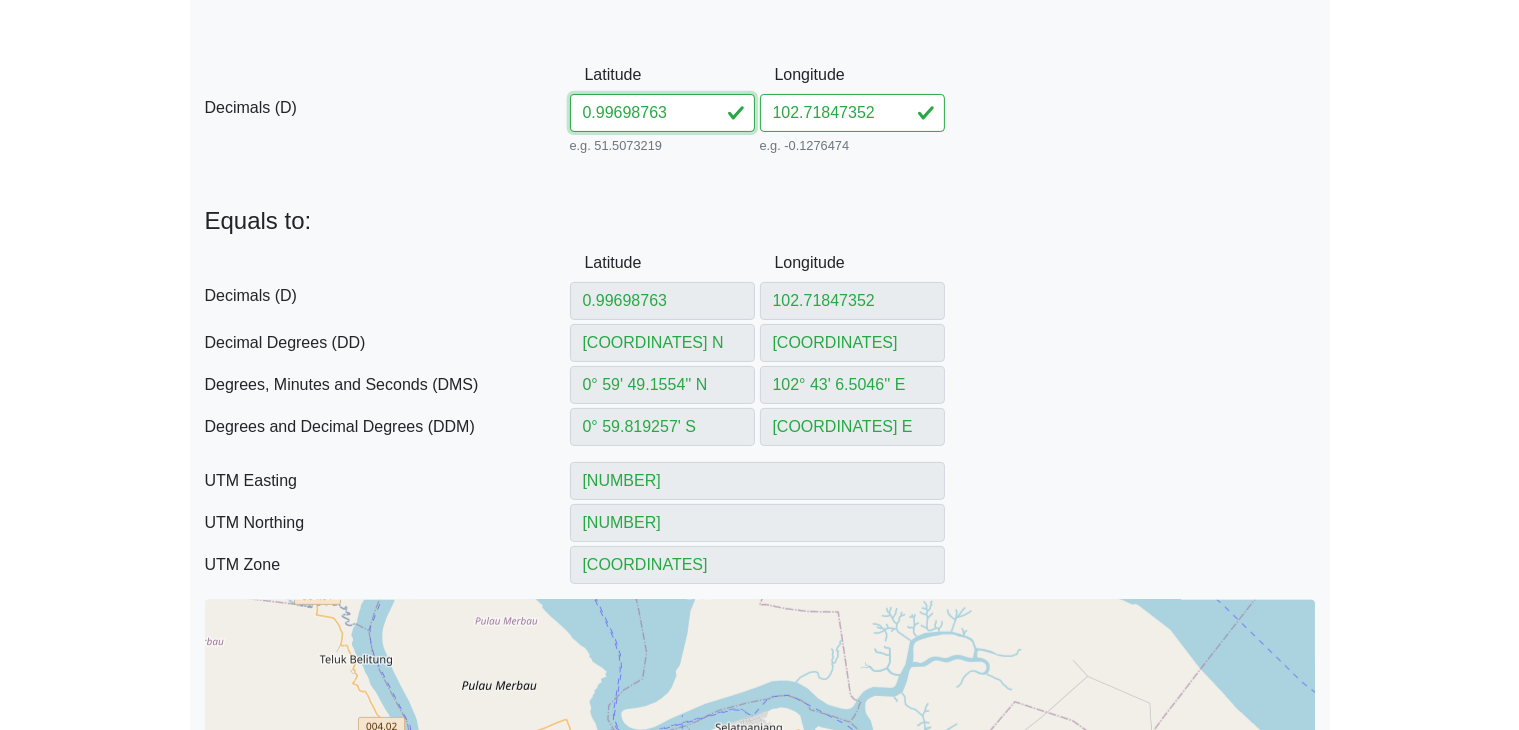type on "0.99698763" 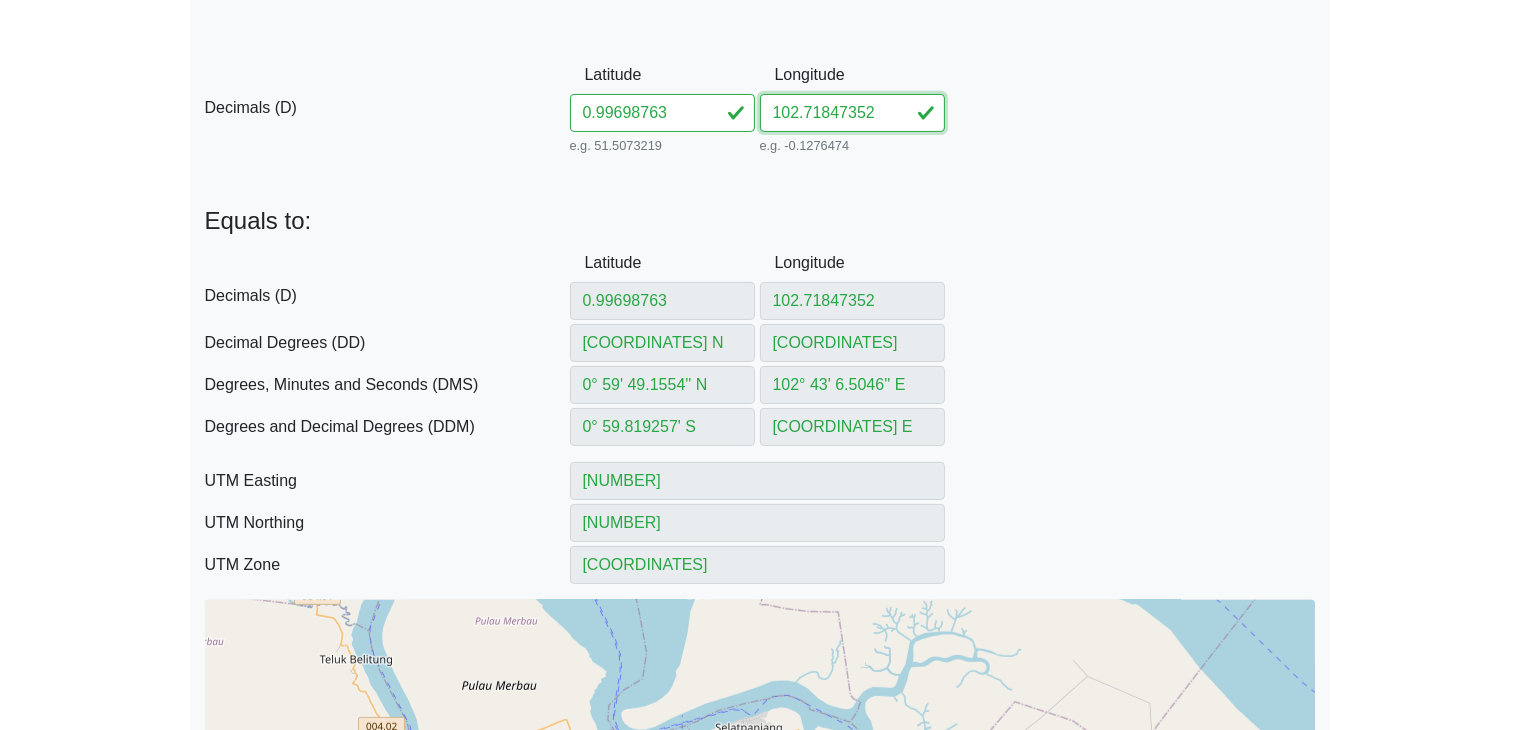 click on "102.71847352" at bounding box center (852, 113) 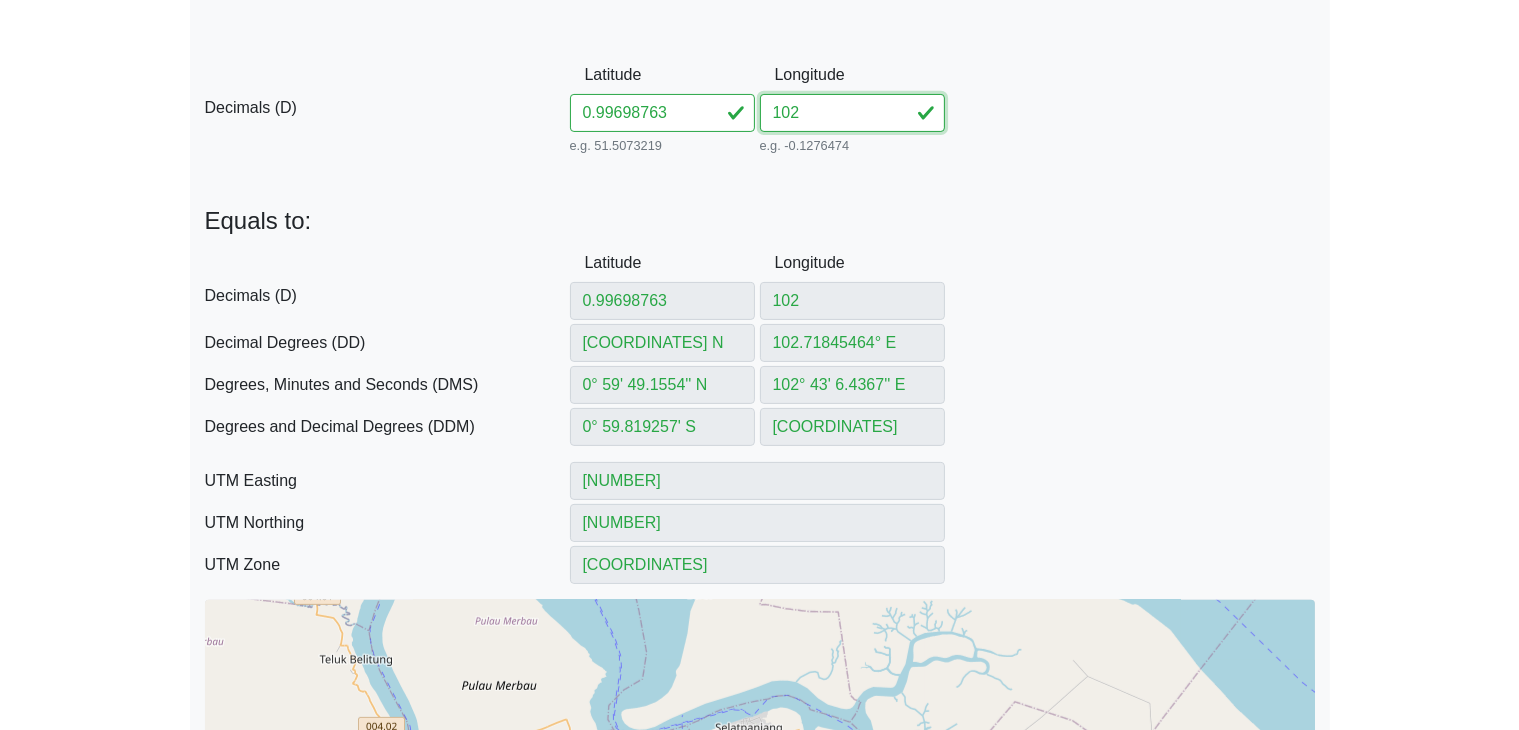 type on "[COORDINATES]" 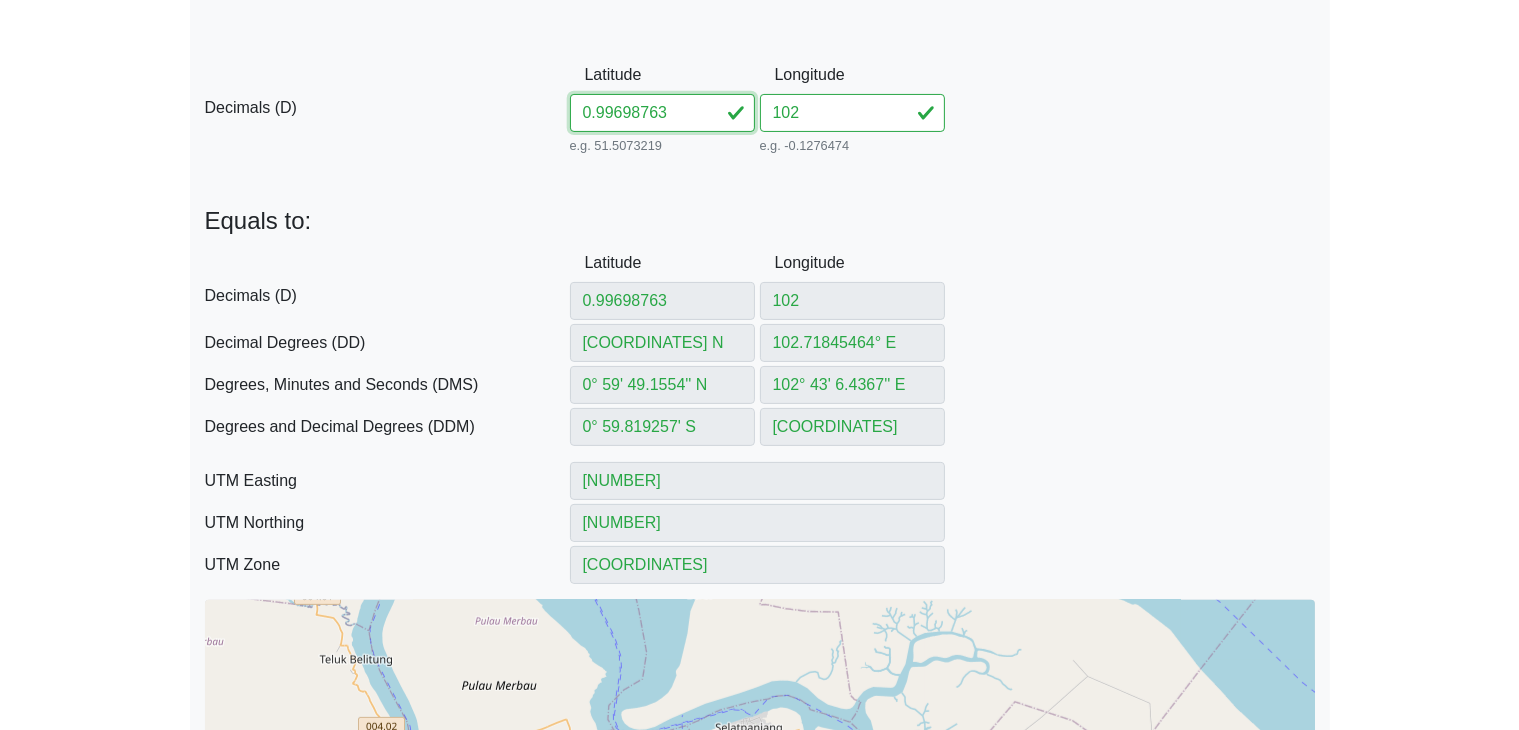click on "0.99698763" at bounding box center [662, 113] 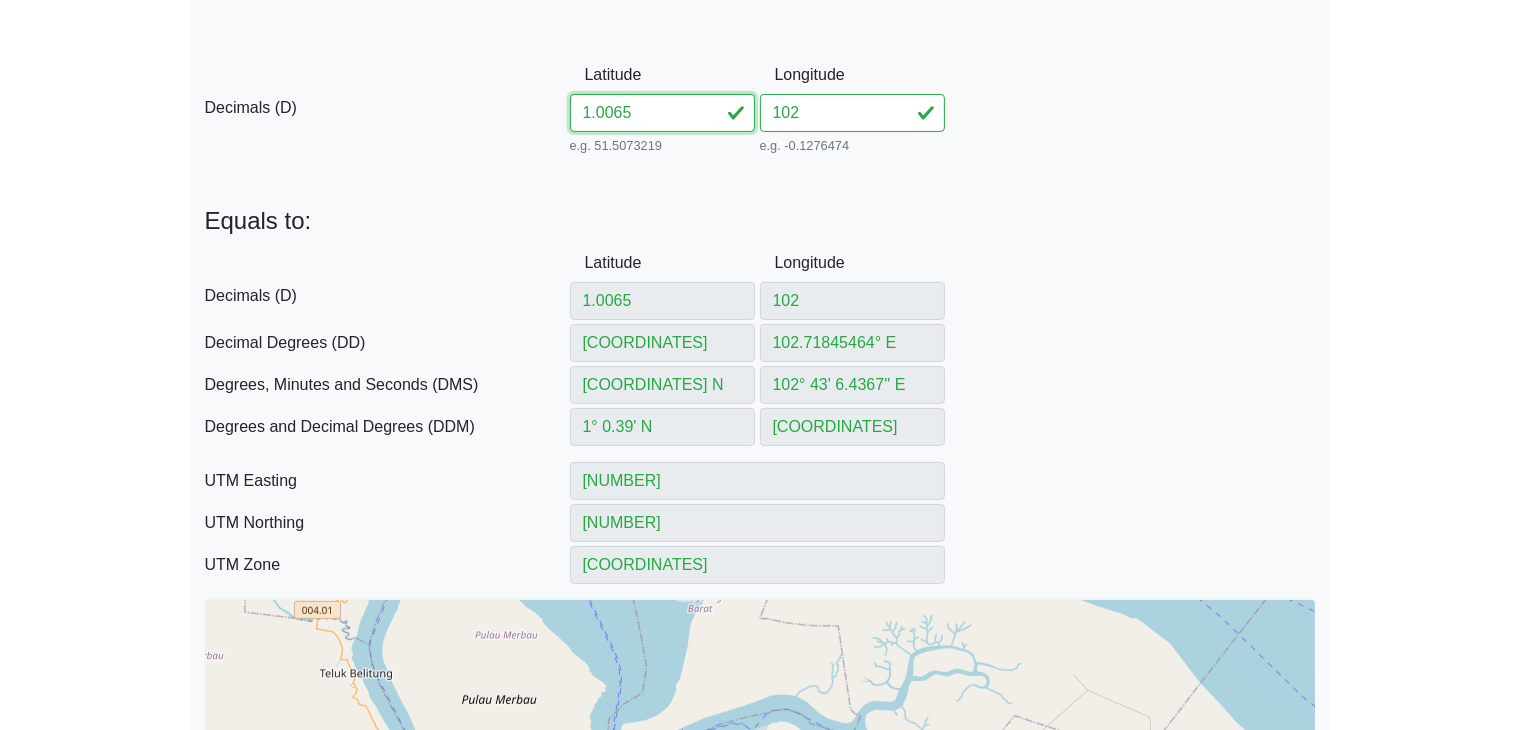 type on "1.0065" 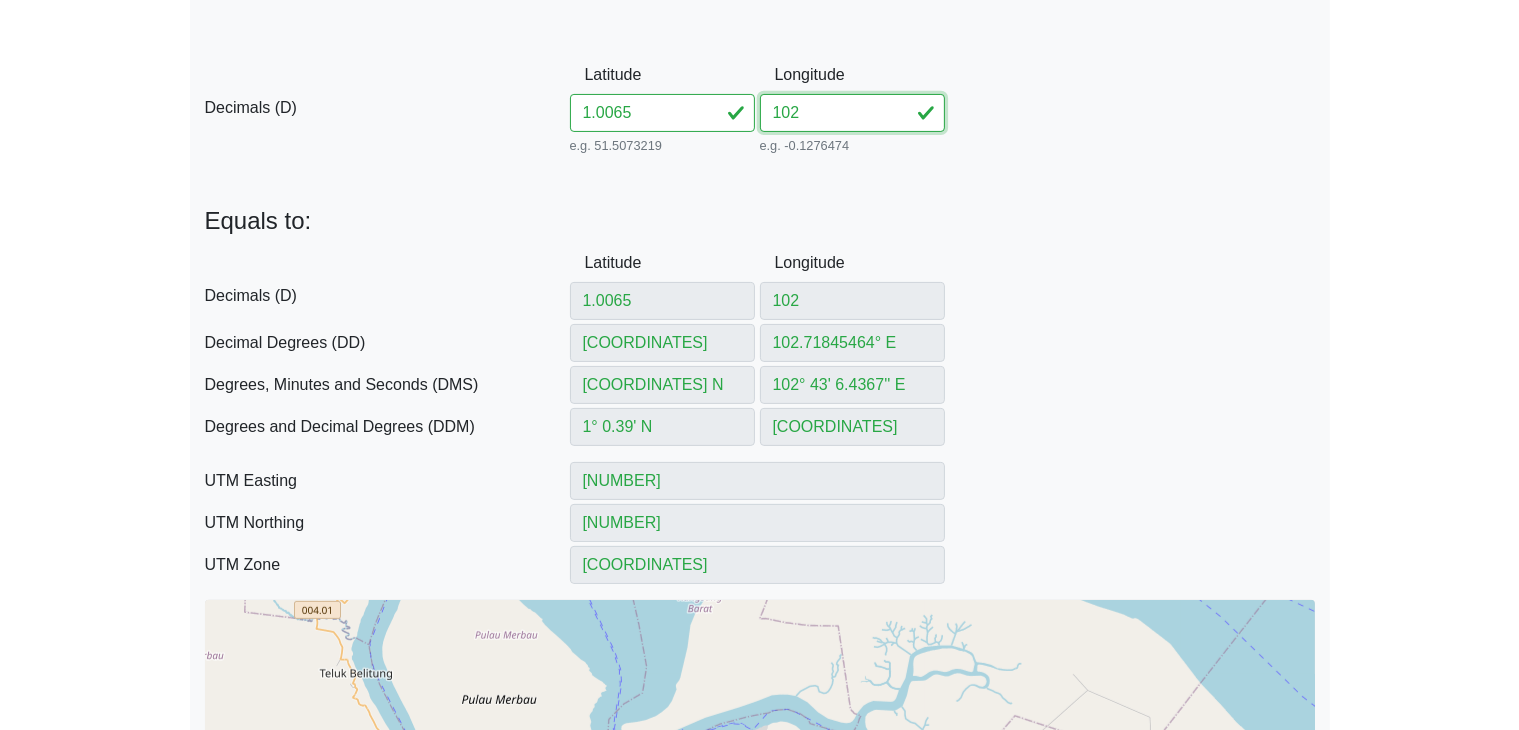 click on "[COORDINATES]" at bounding box center (852, 113) 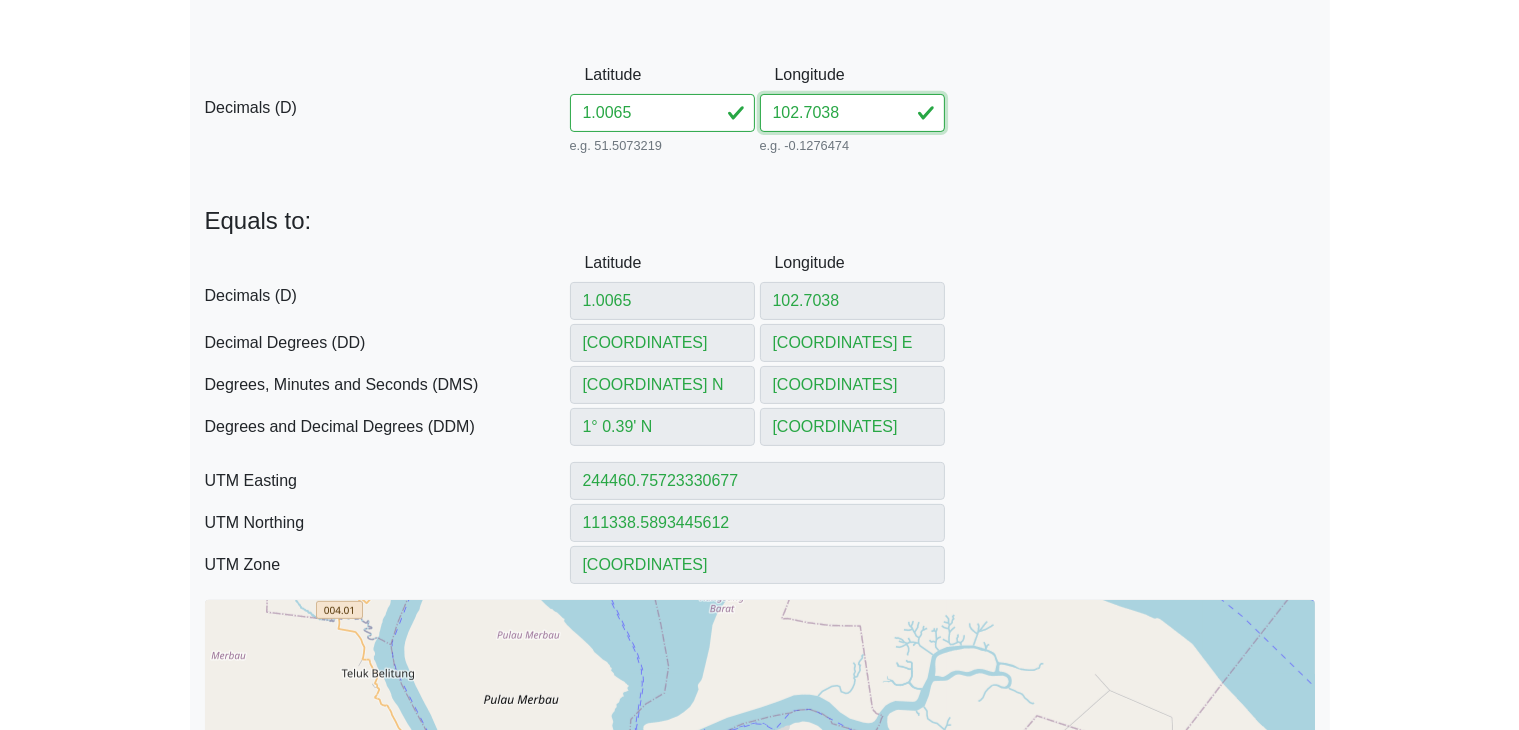 type on "102.7038" 